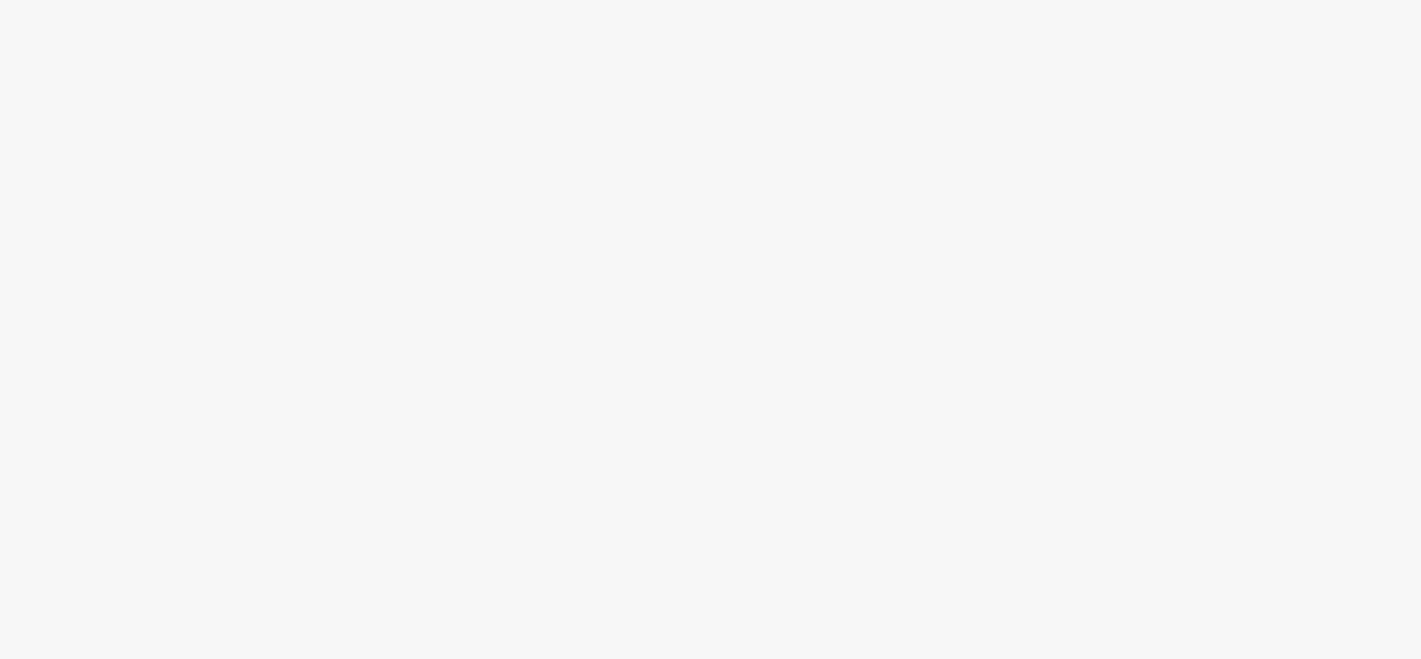 scroll, scrollTop: 0, scrollLeft: 0, axis: both 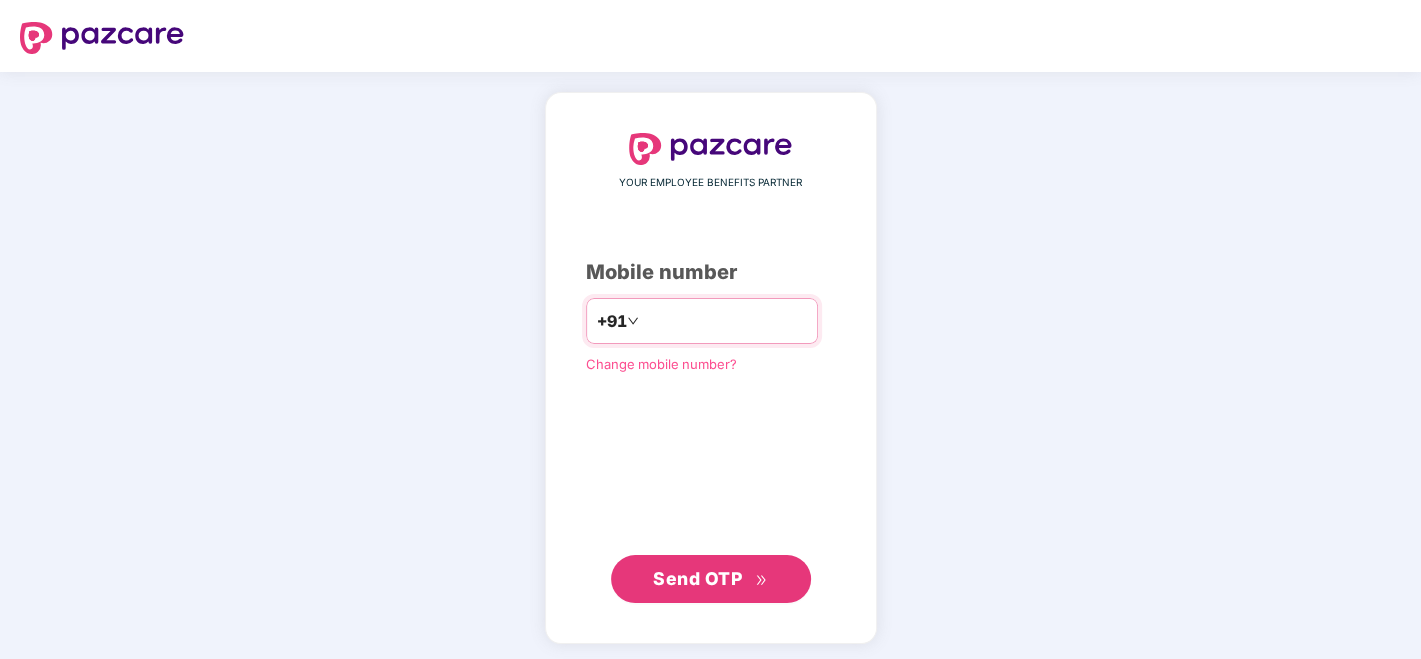 click at bounding box center (725, 321) 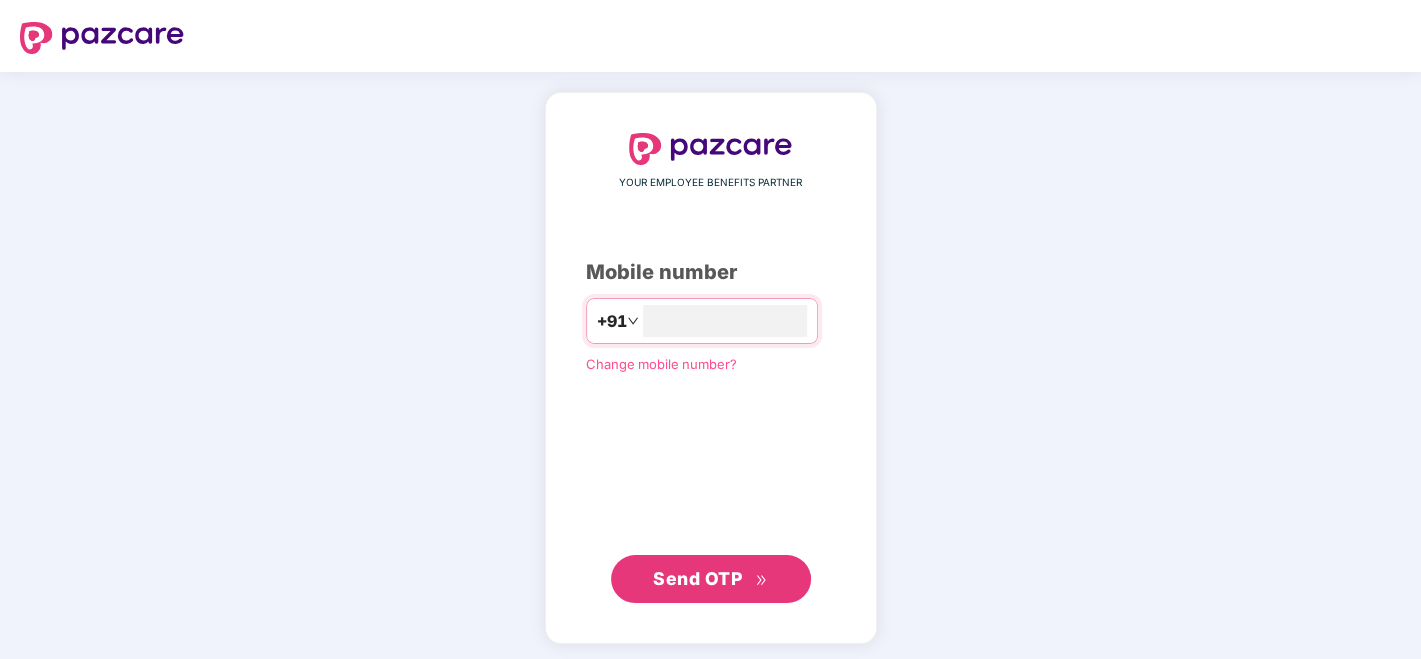 type on "**********" 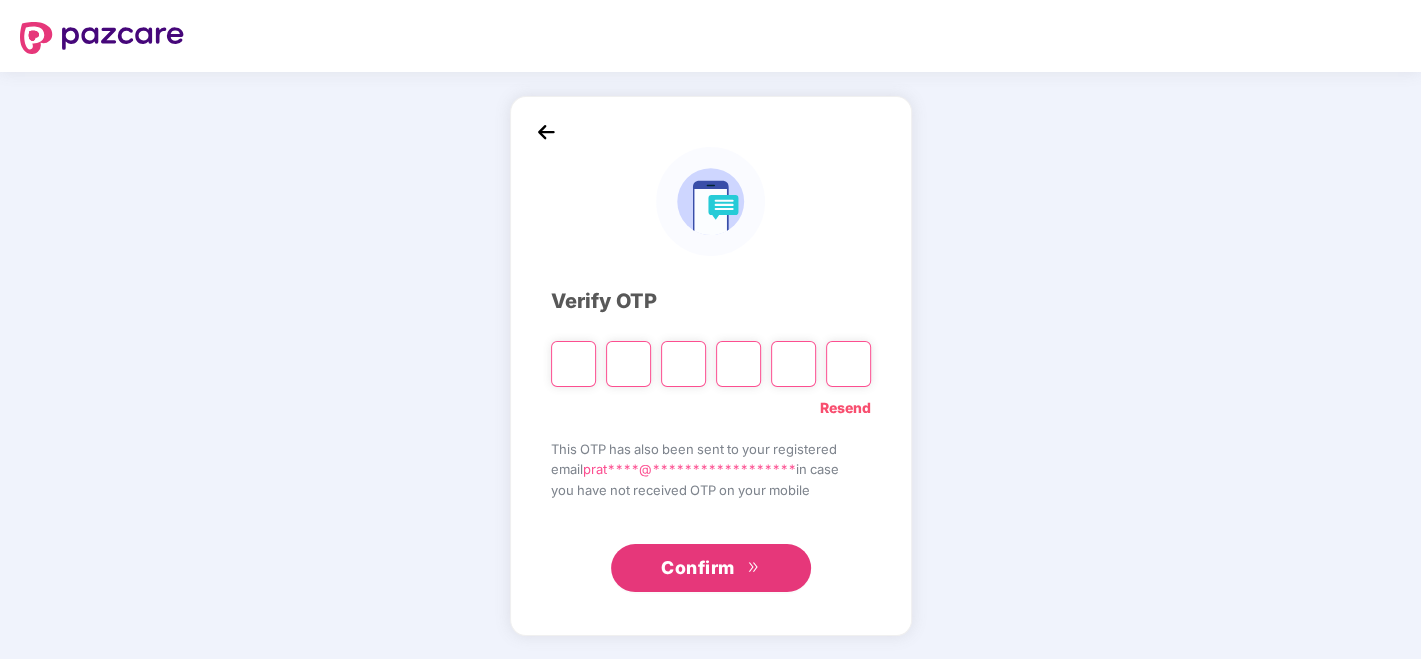 type on "*" 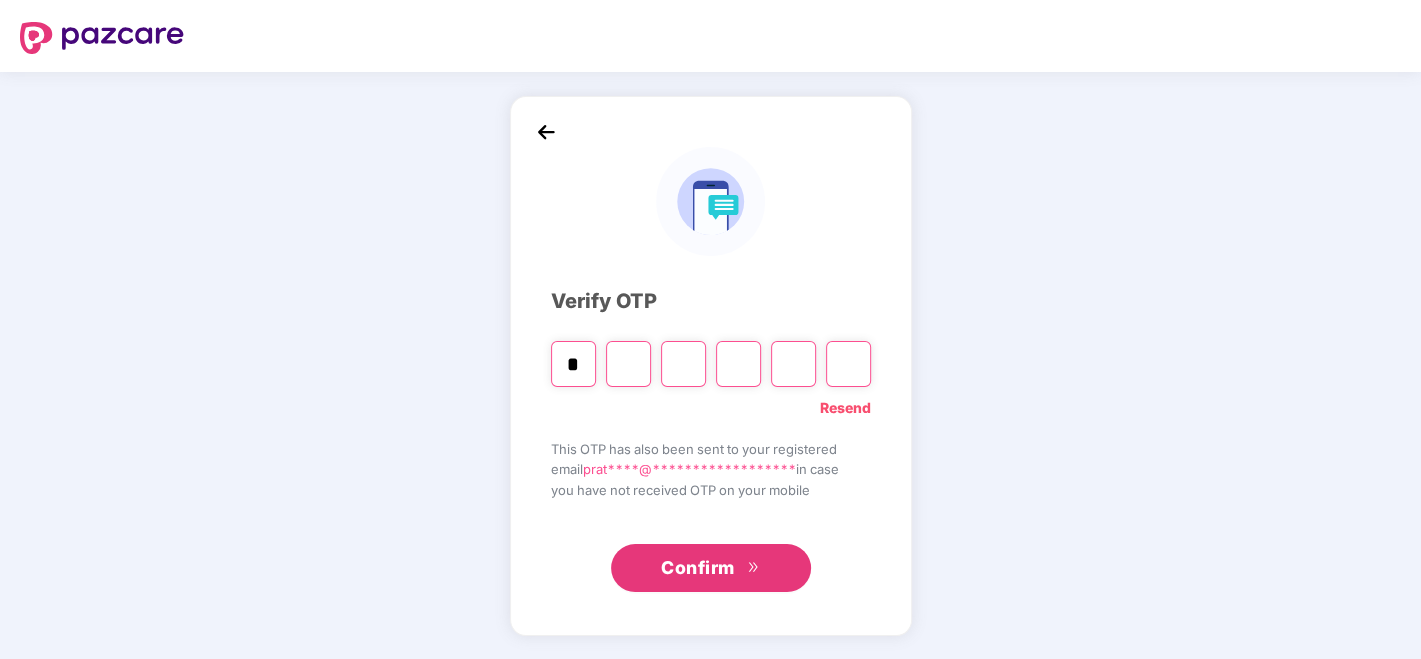 type on "*" 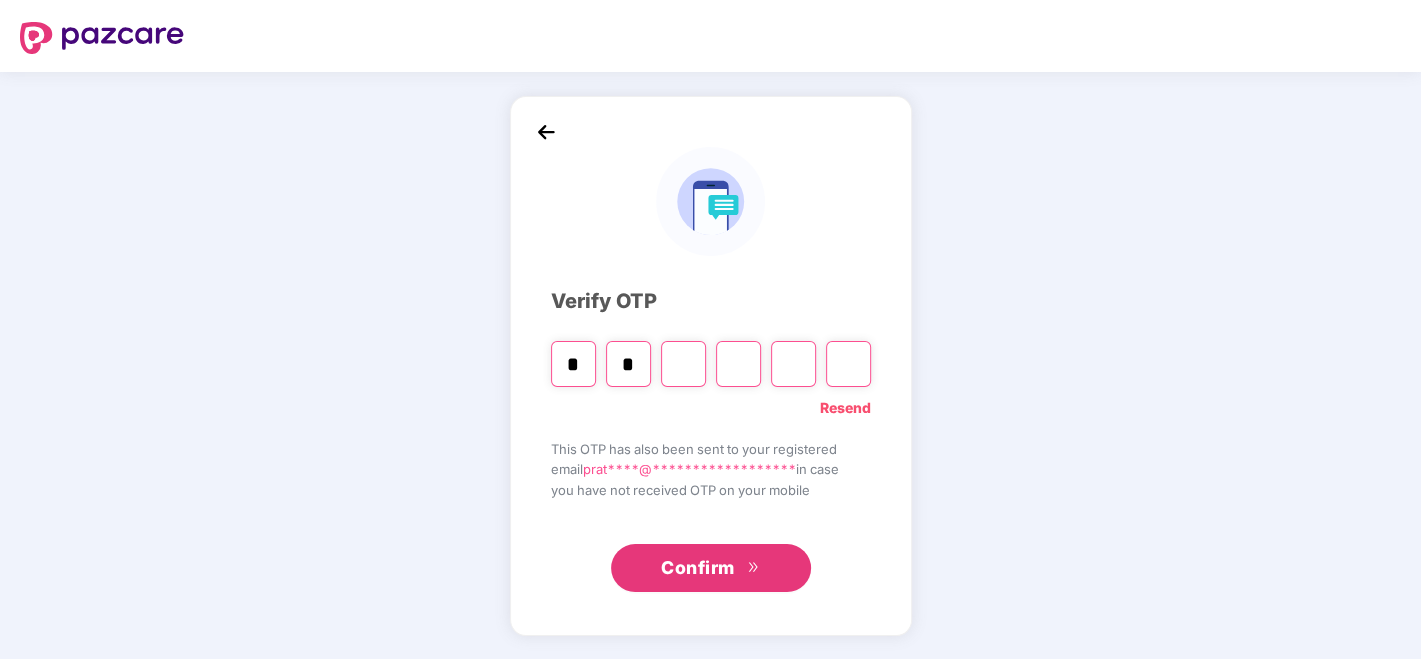 type on "*" 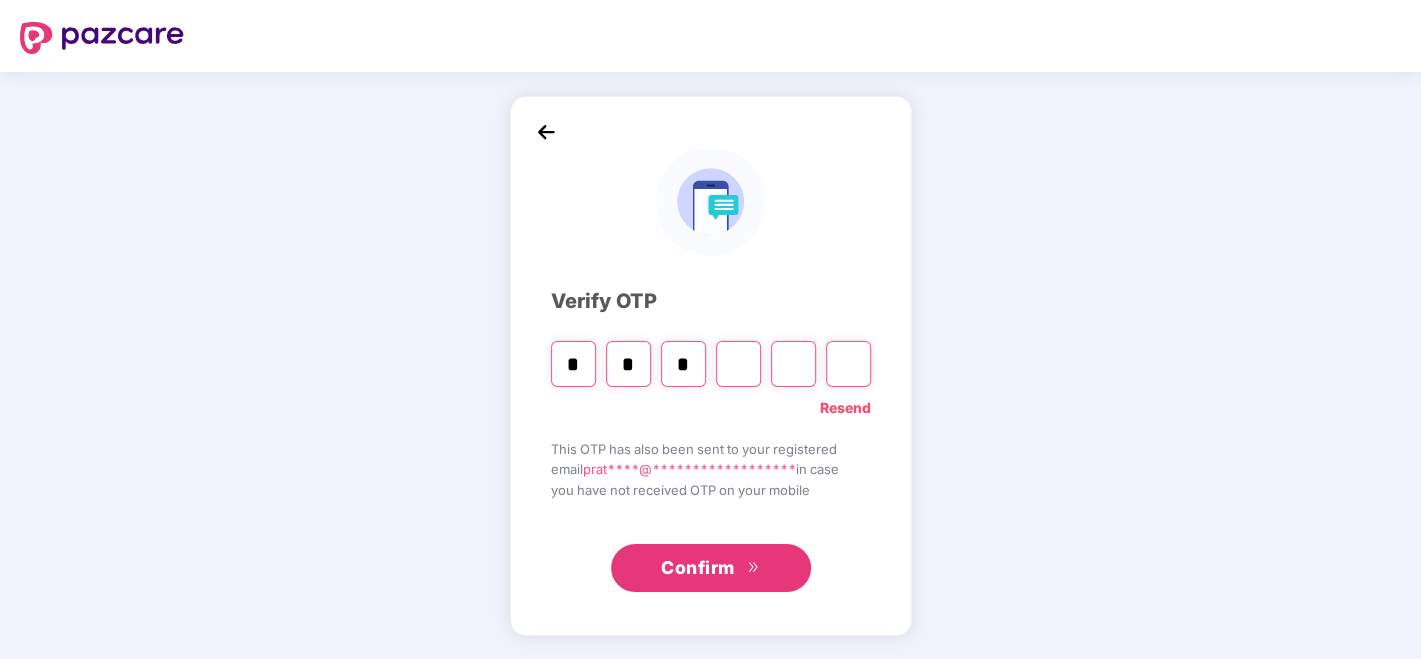 type on "*" 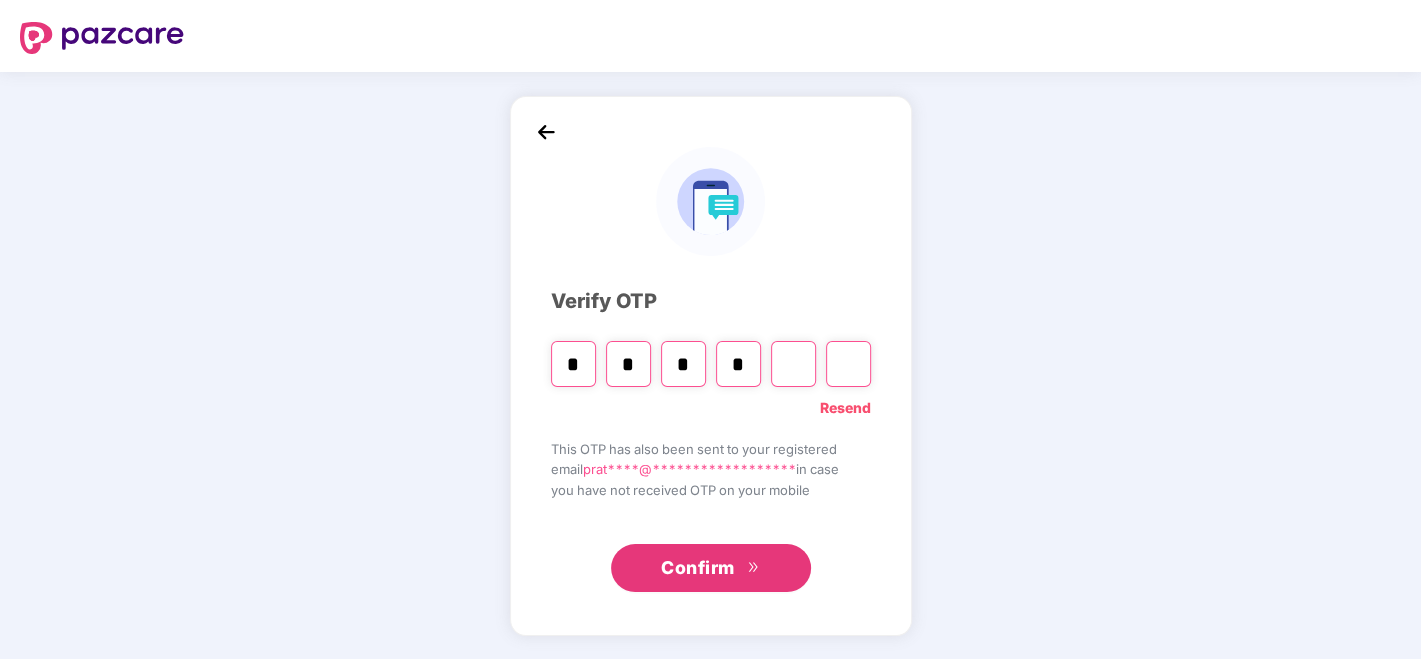 type on "*" 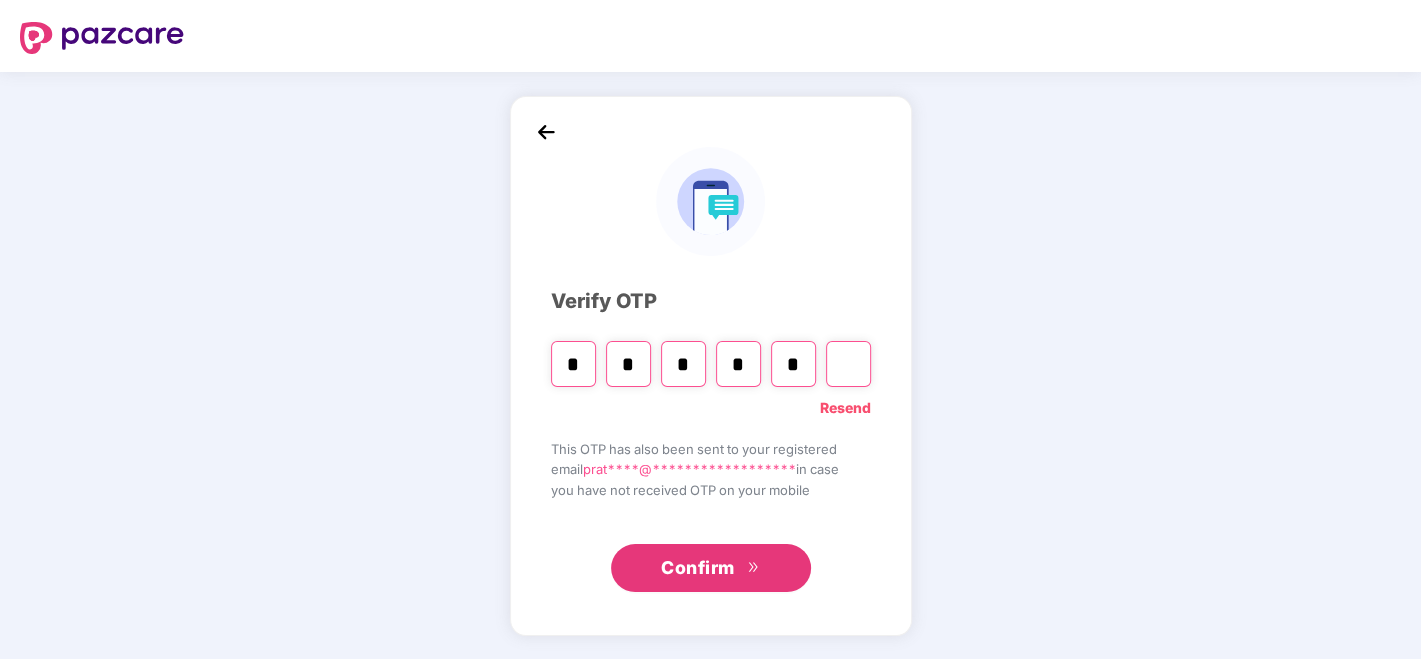 type on "*" 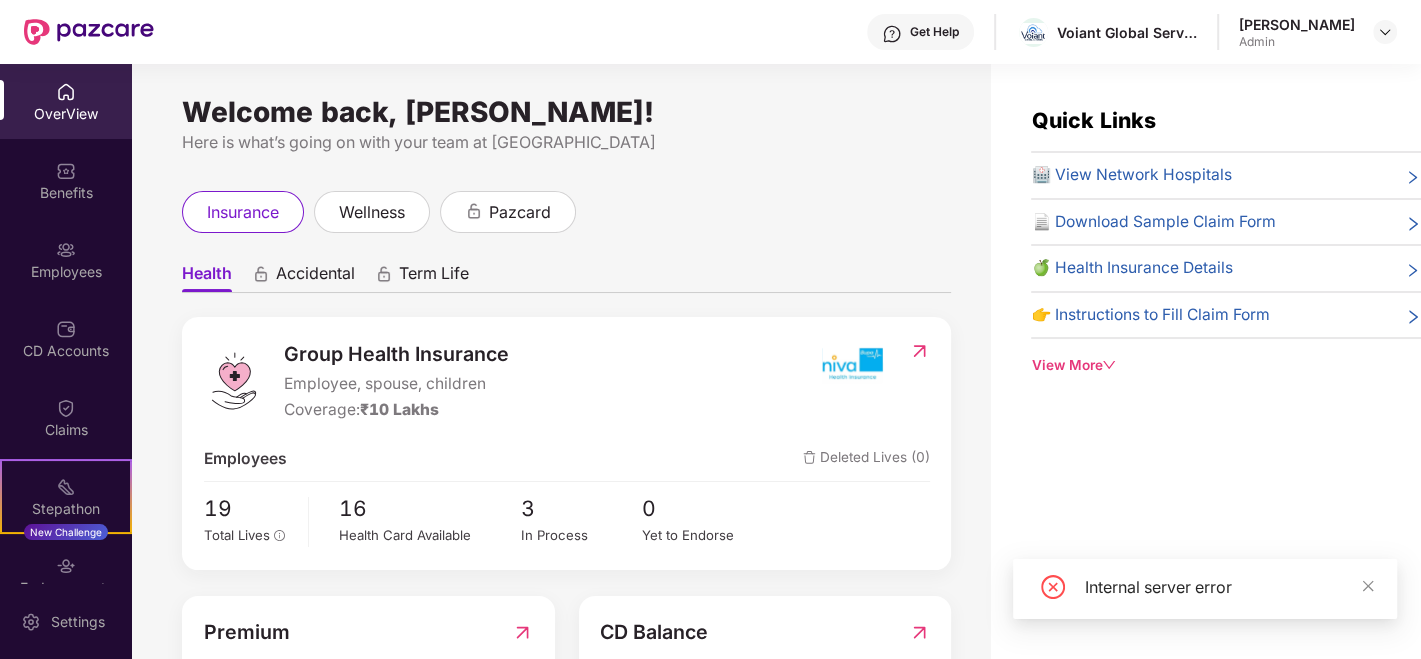 click on "CD Accounts" at bounding box center (66, 351) 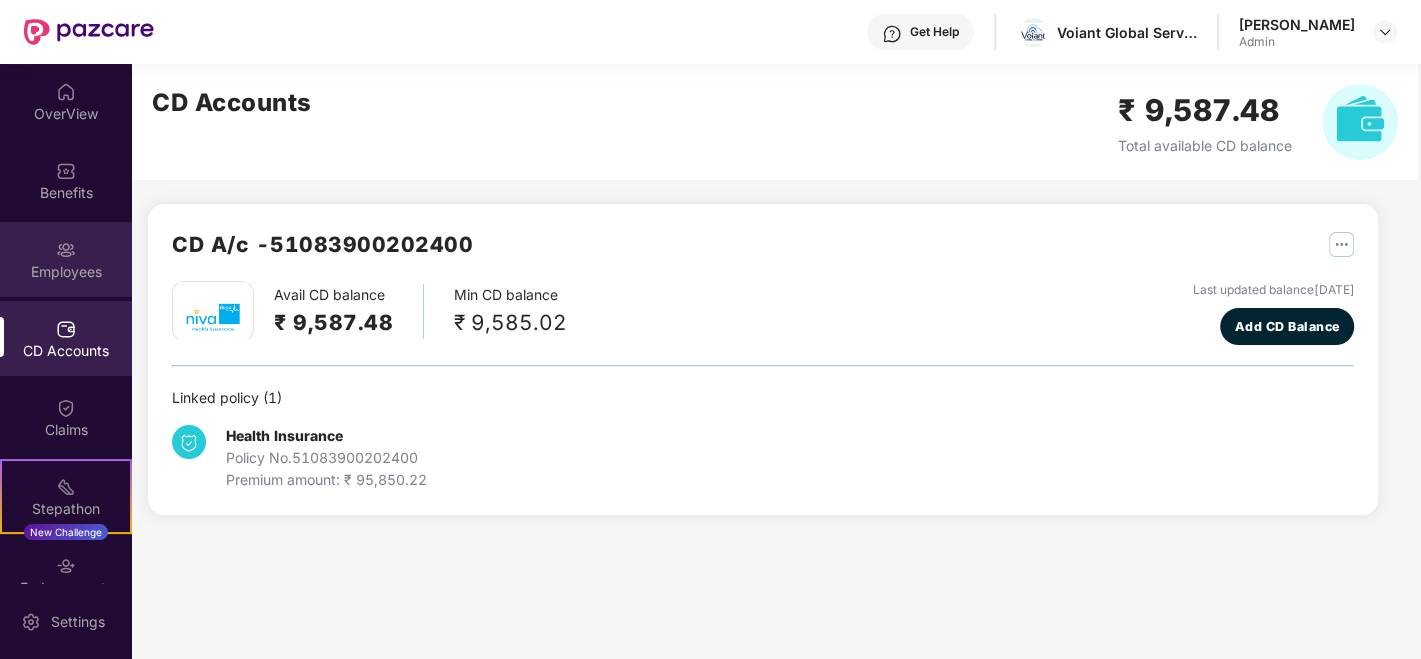 click on "Employees" at bounding box center [66, 272] 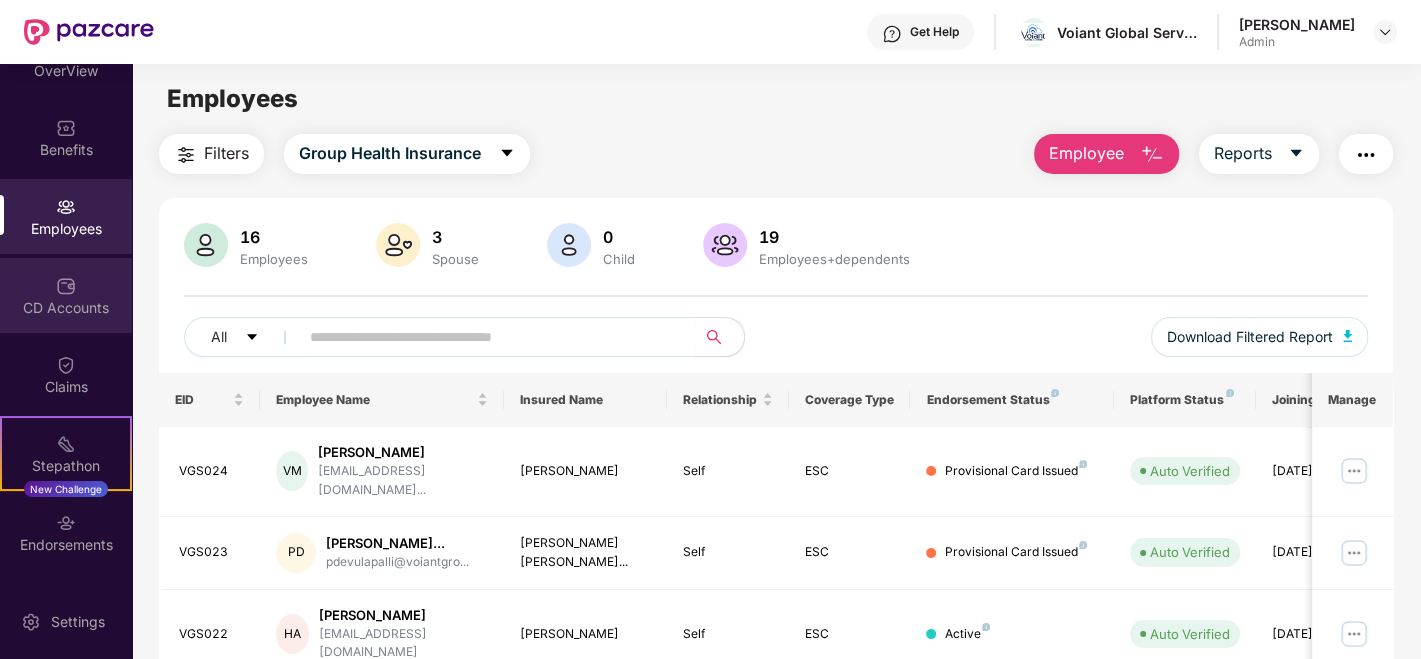 scroll, scrollTop: 111, scrollLeft: 0, axis: vertical 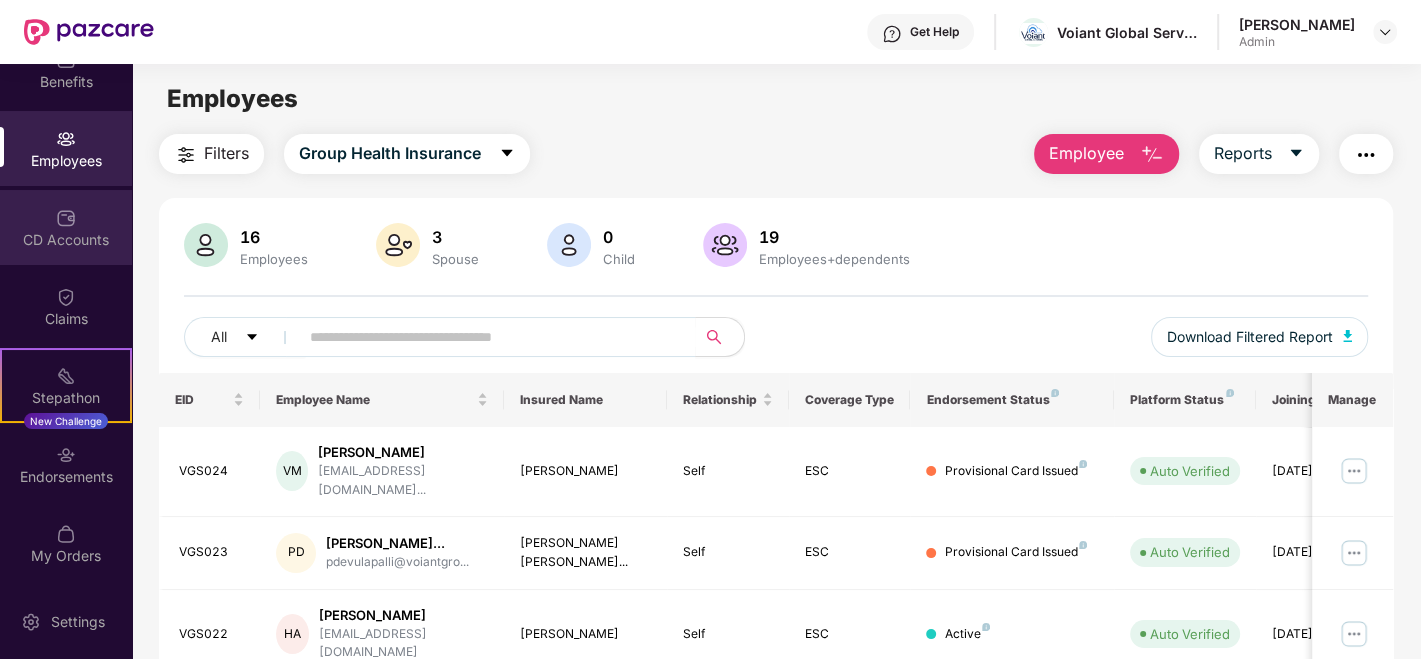 click on "CD Accounts" at bounding box center (66, 240) 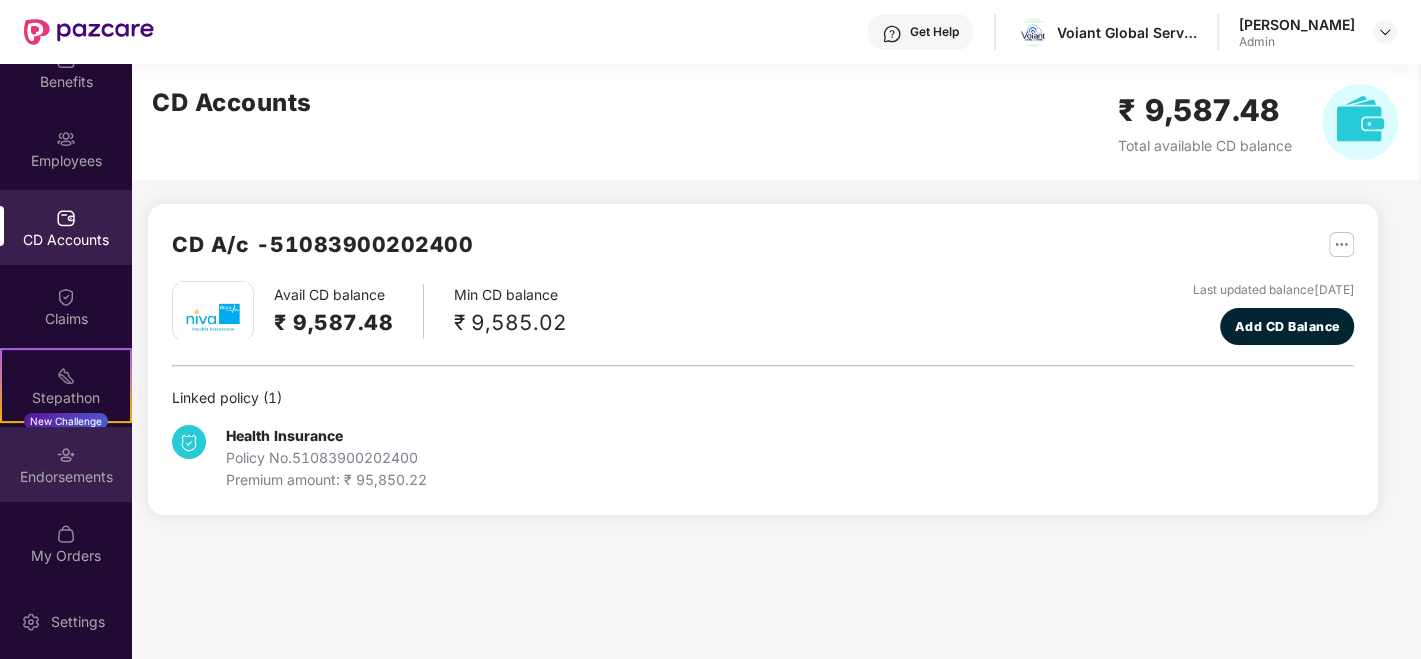 click at bounding box center (66, 455) 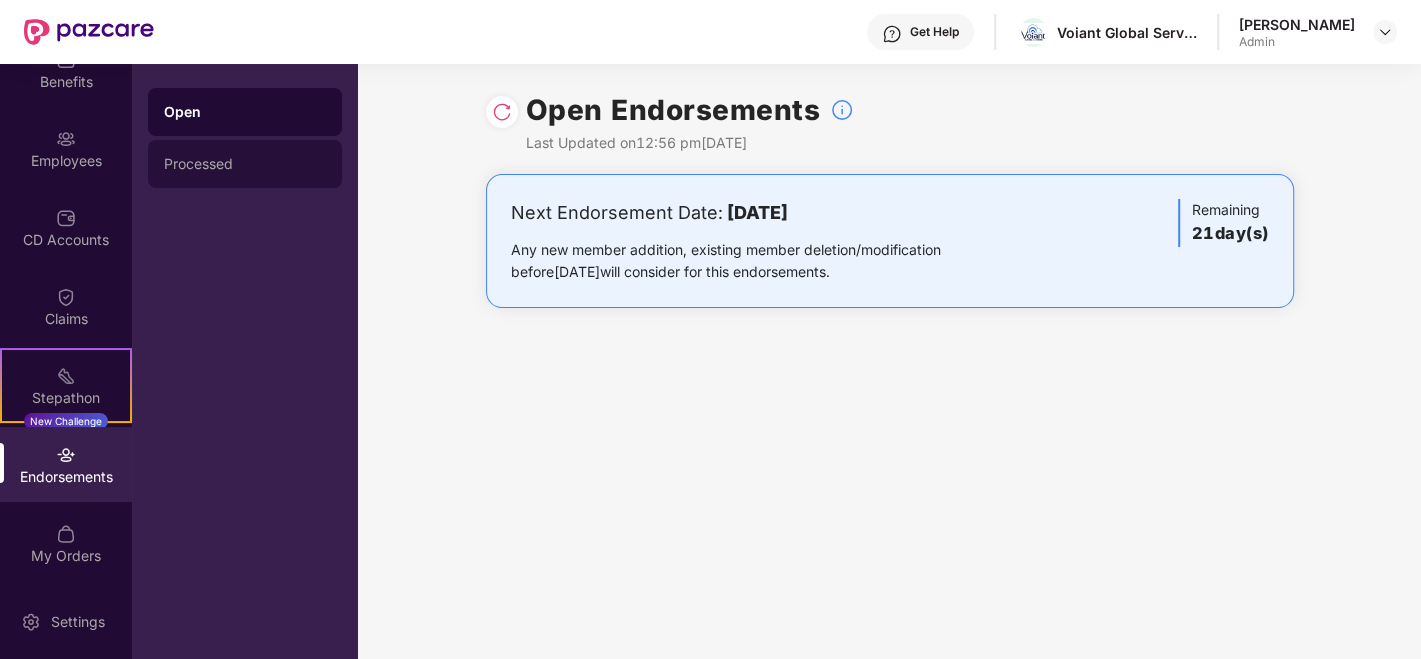 click on "Processed" at bounding box center (245, 164) 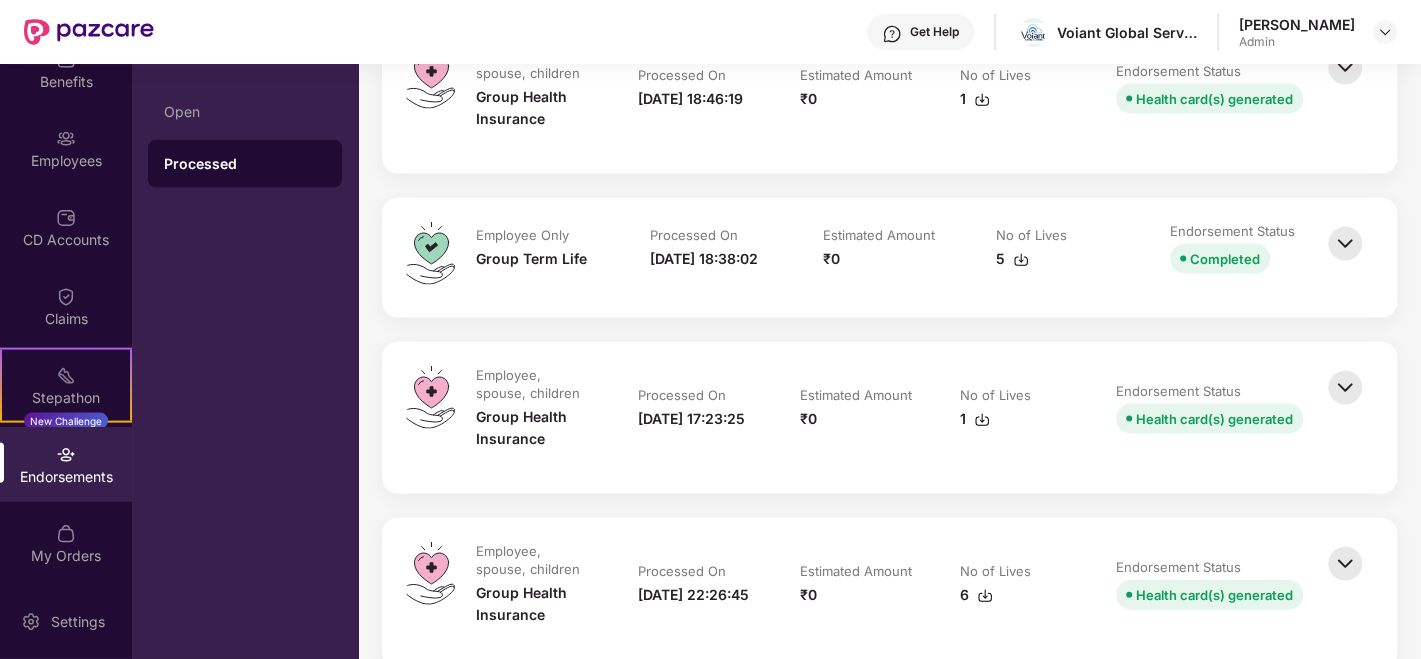 scroll, scrollTop: 2980, scrollLeft: 0, axis: vertical 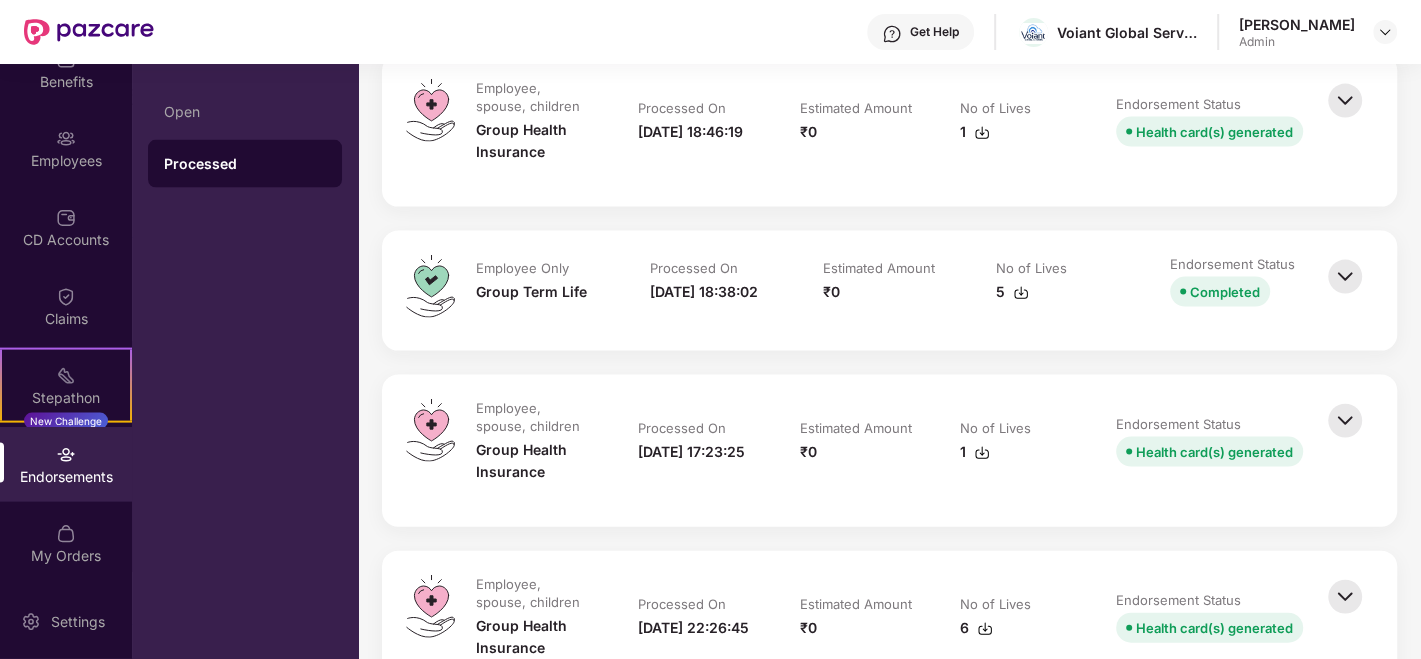click at bounding box center [1345, 277] 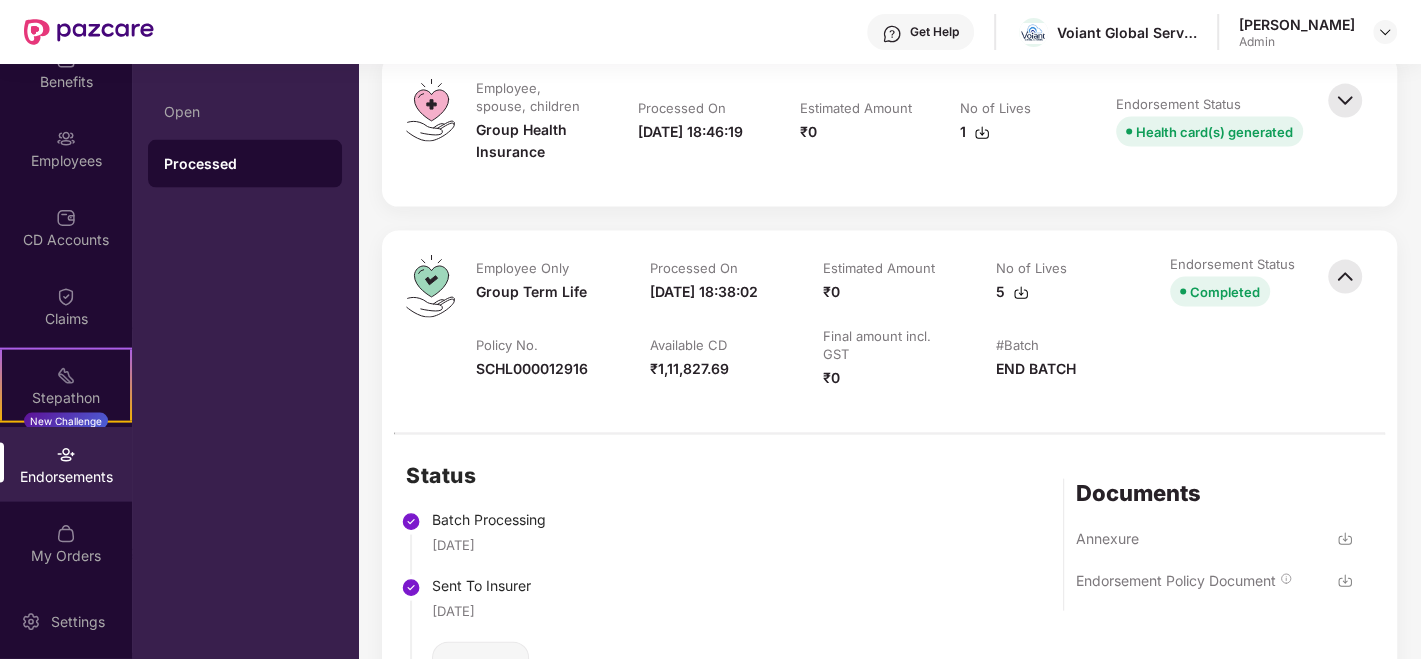 scroll, scrollTop: 3091, scrollLeft: 0, axis: vertical 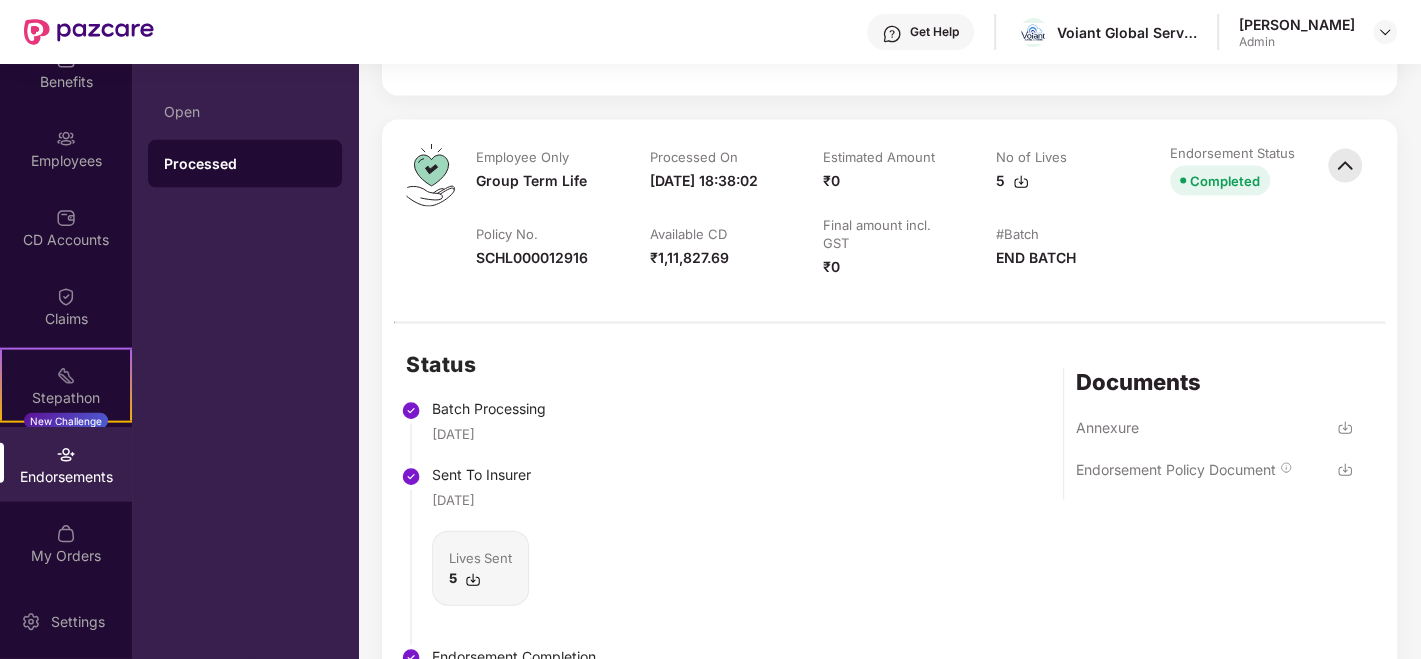 click at bounding box center [1345, 166] 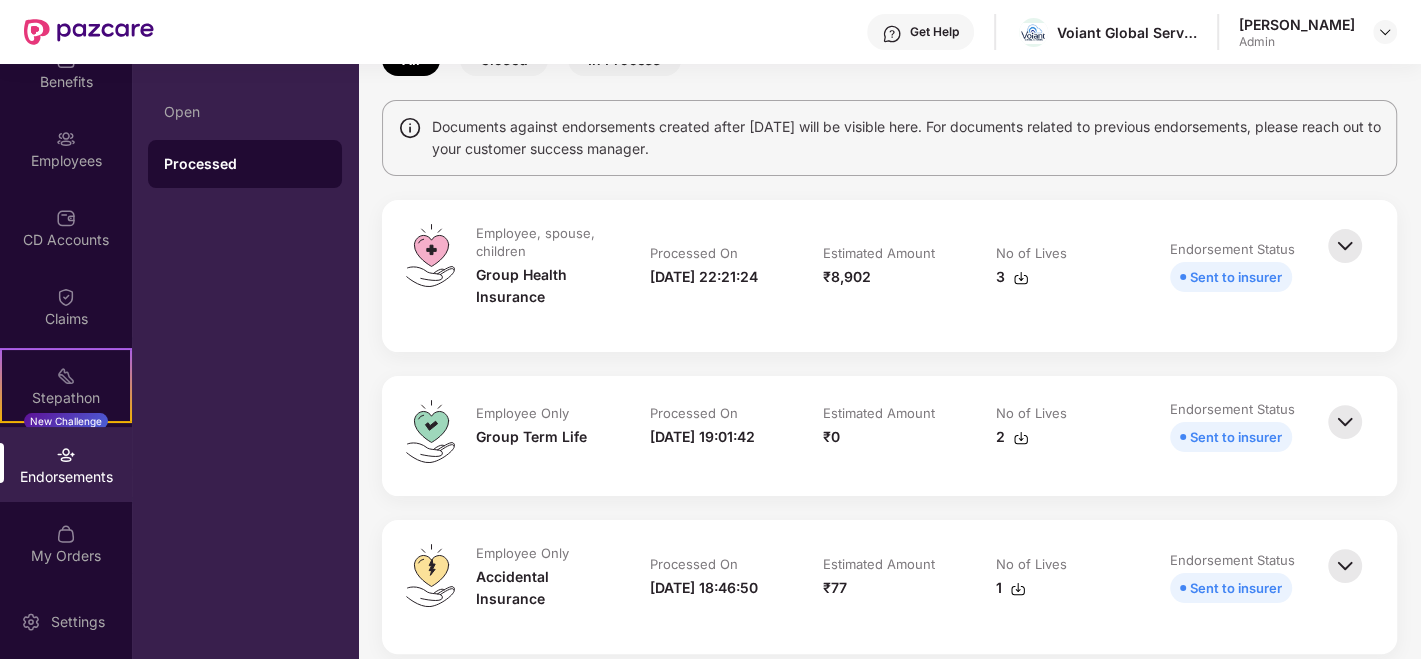 scroll, scrollTop: 222, scrollLeft: 0, axis: vertical 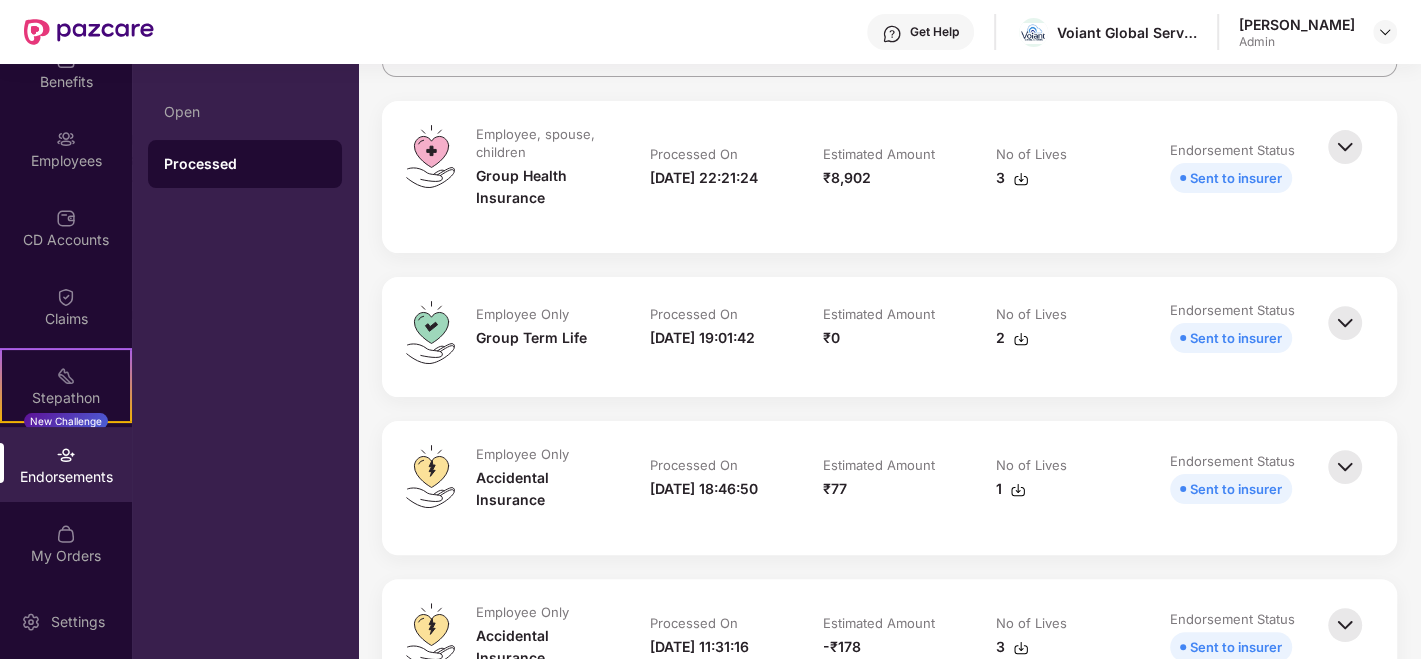 click at bounding box center [1345, 323] 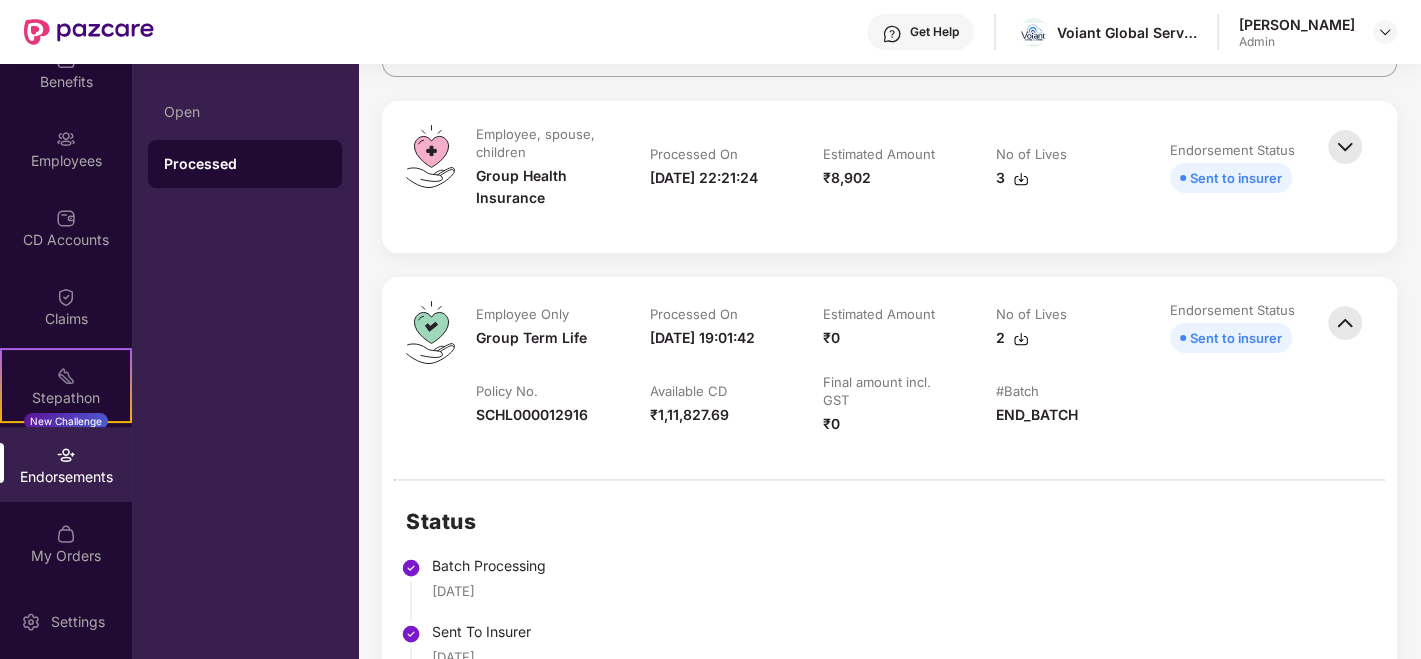 click at bounding box center [1345, 323] 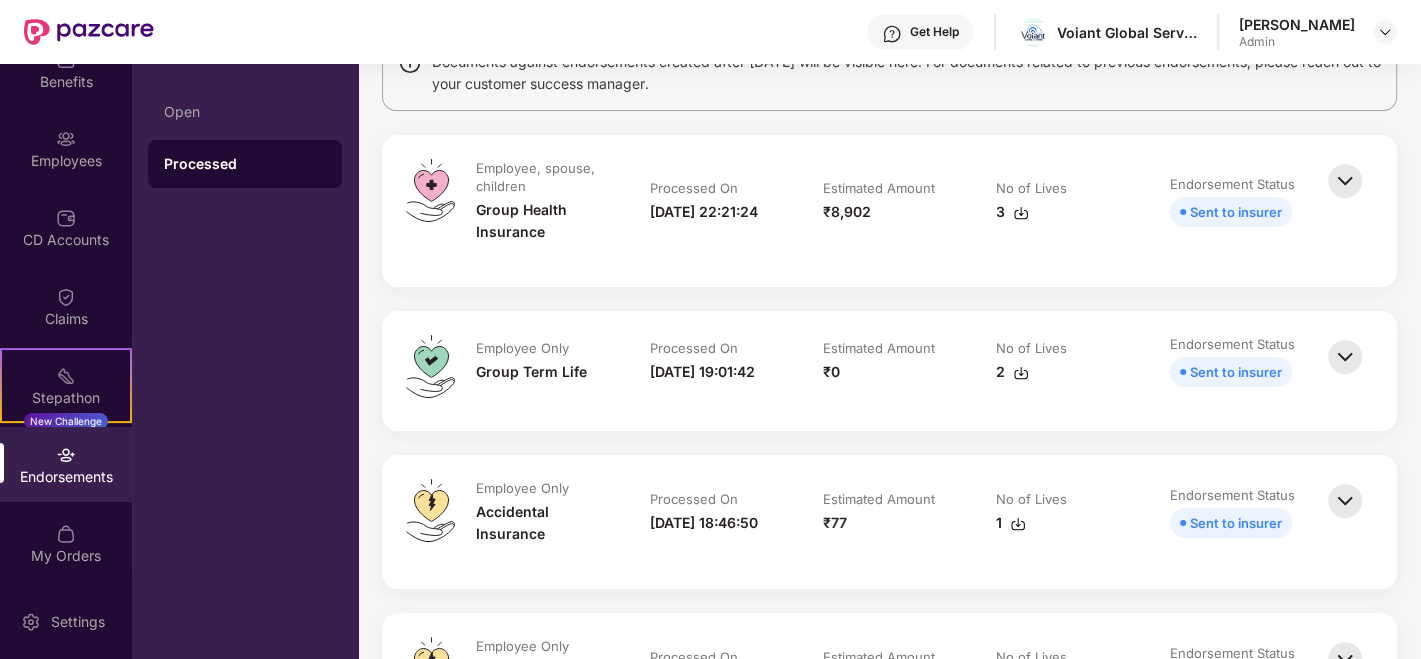 scroll, scrollTop: 222, scrollLeft: 0, axis: vertical 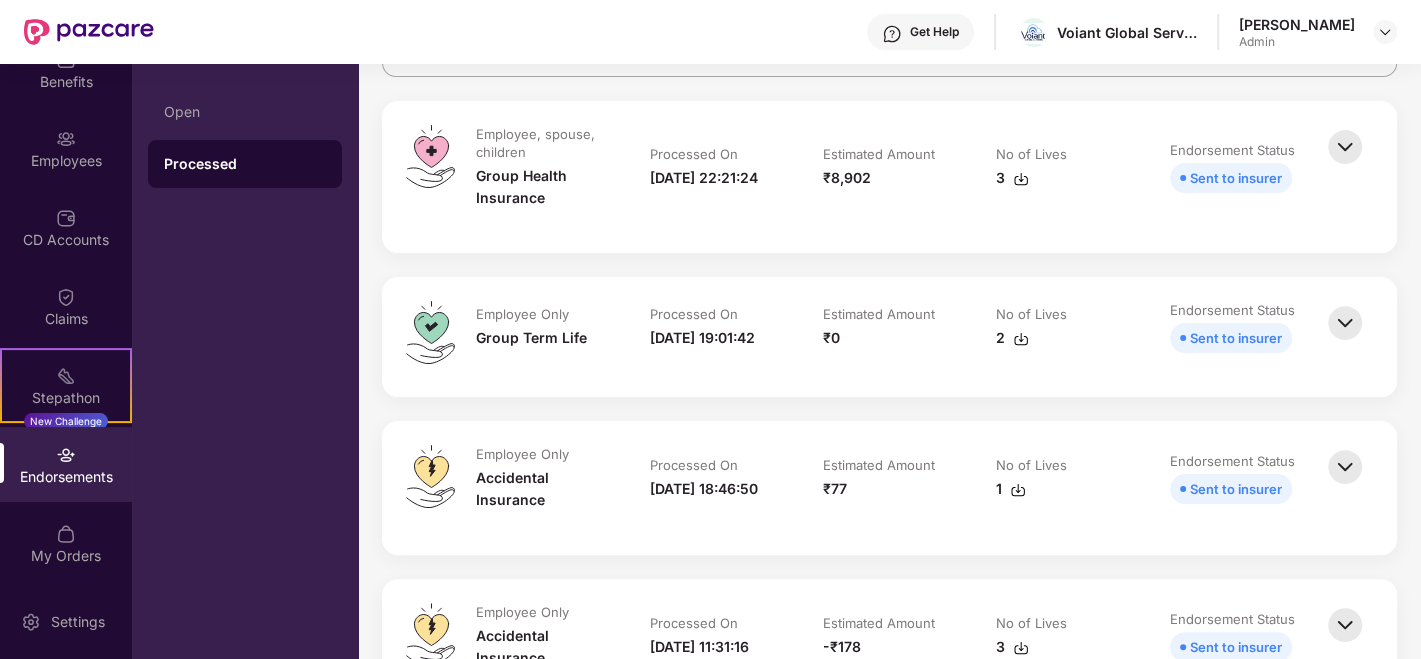 click at bounding box center [1345, 147] 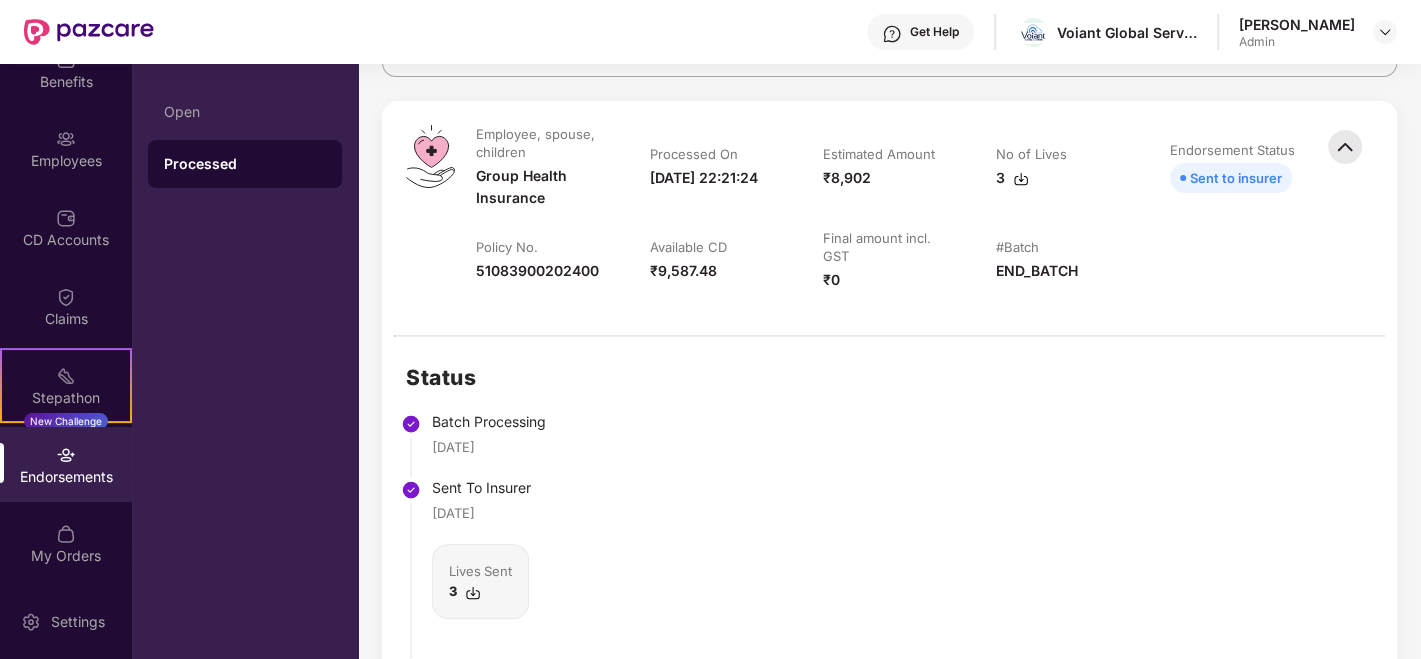 click at bounding box center [1345, 147] 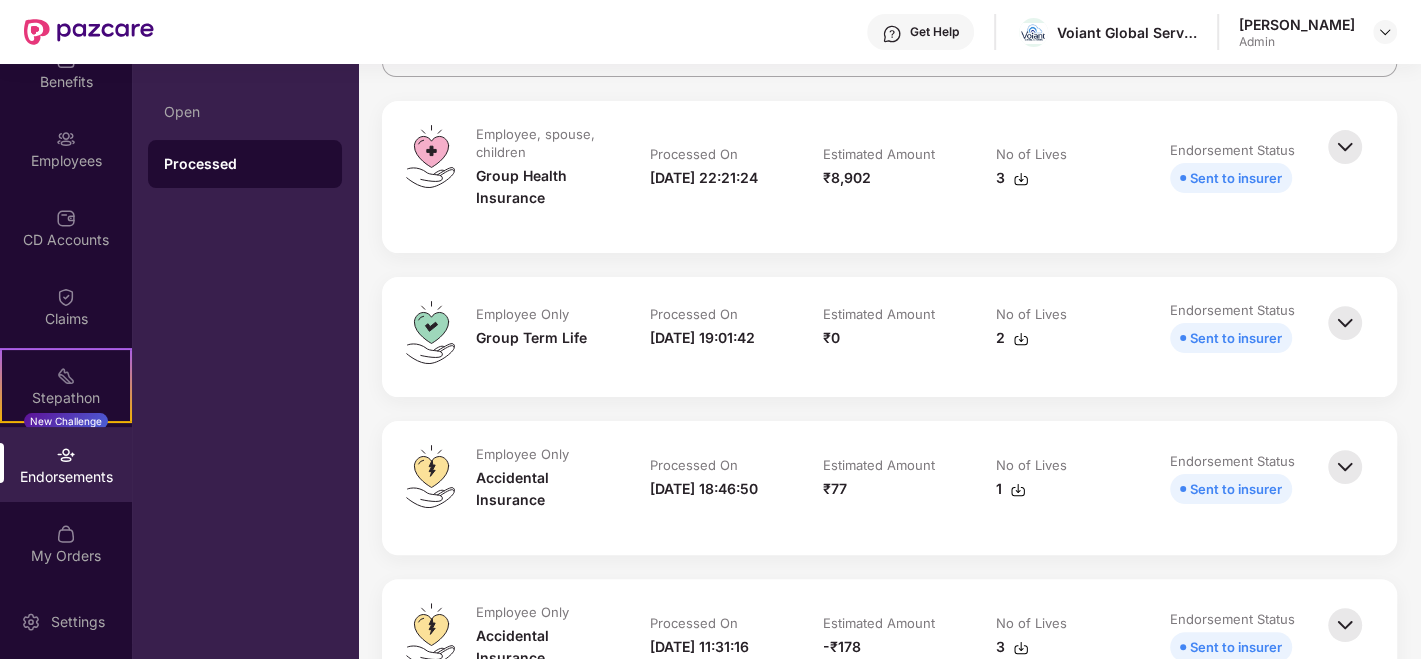 click at bounding box center (1345, 323) 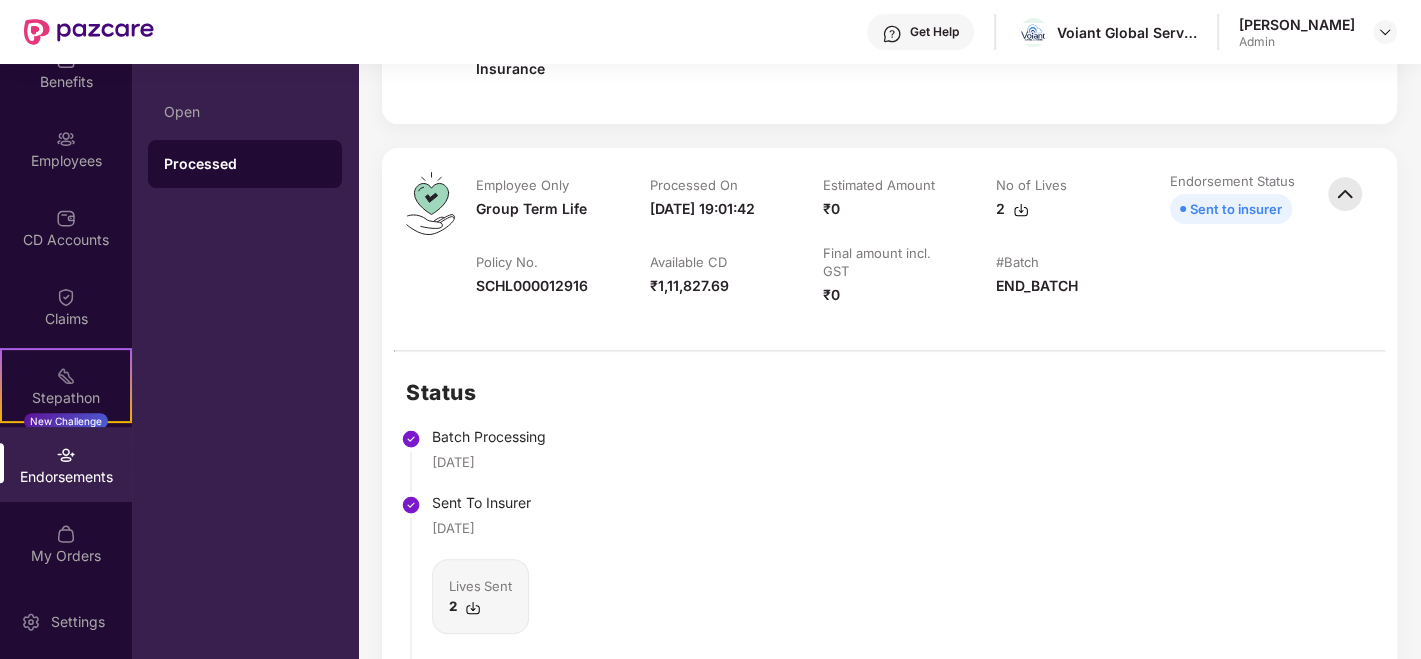 scroll, scrollTop: 222, scrollLeft: 0, axis: vertical 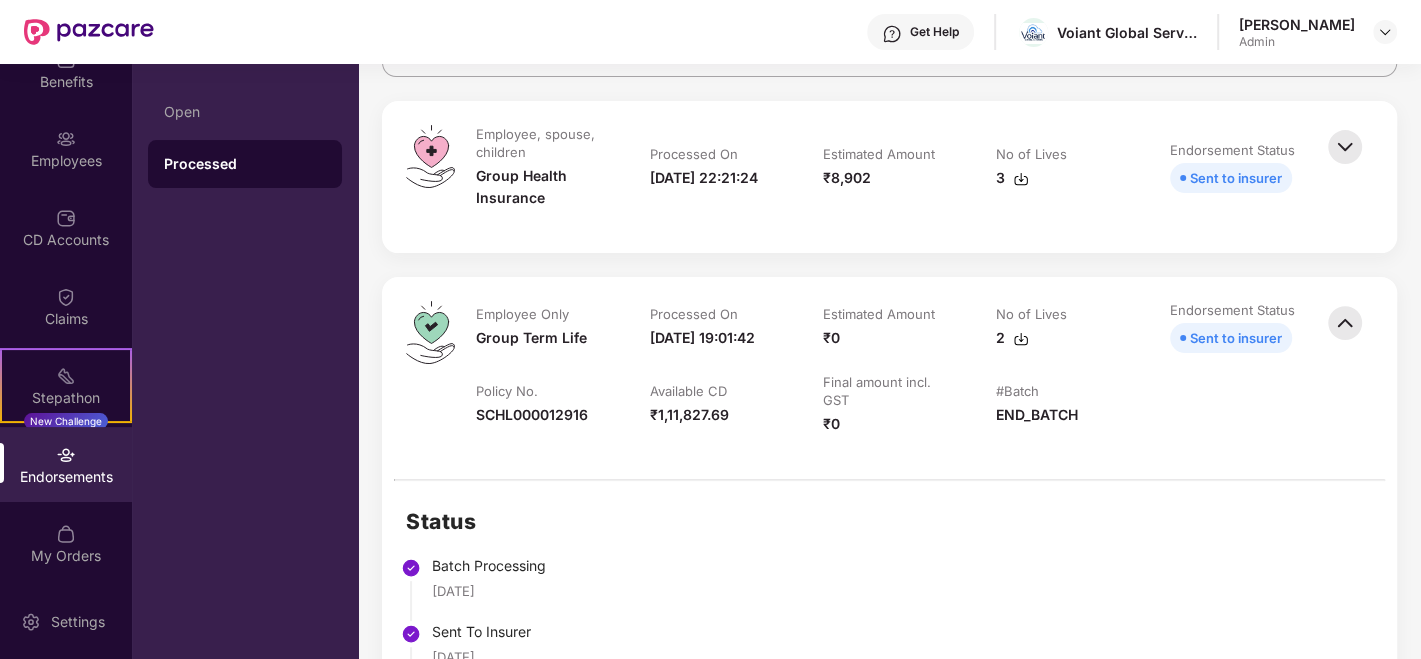 click at bounding box center [1345, 323] 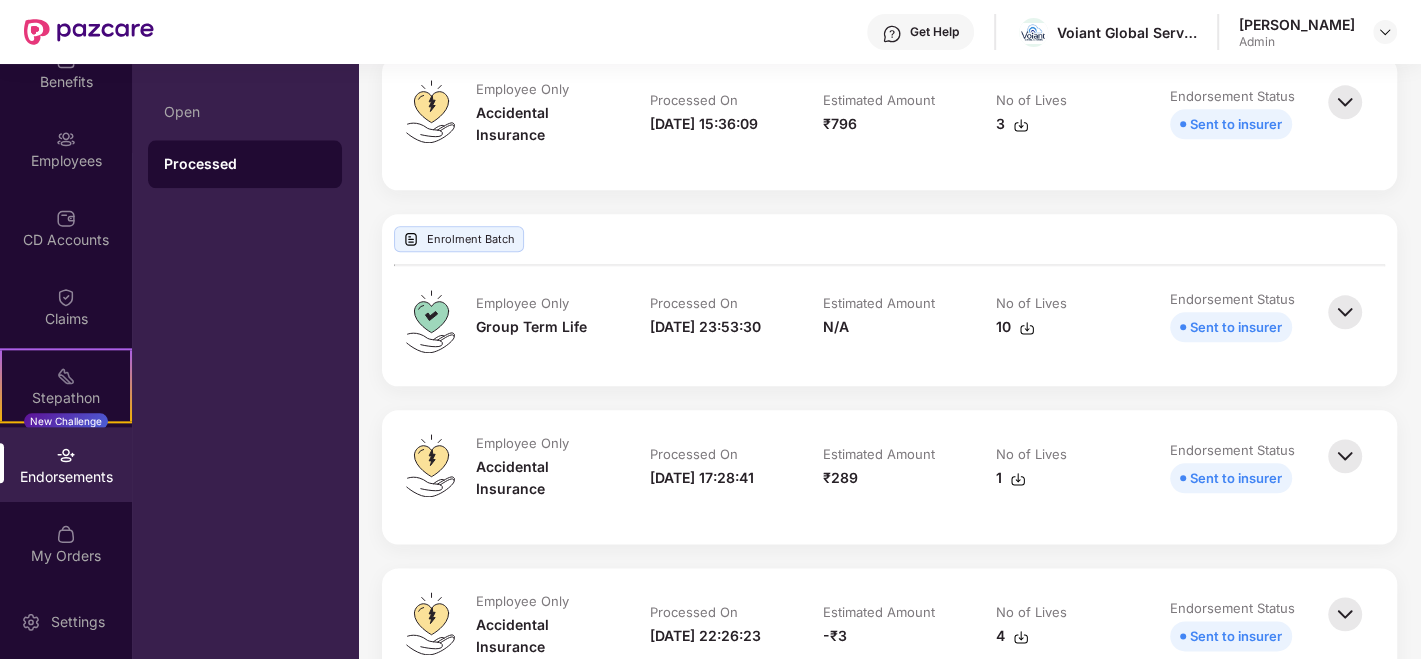 scroll, scrollTop: 1555, scrollLeft: 0, axis: vertical 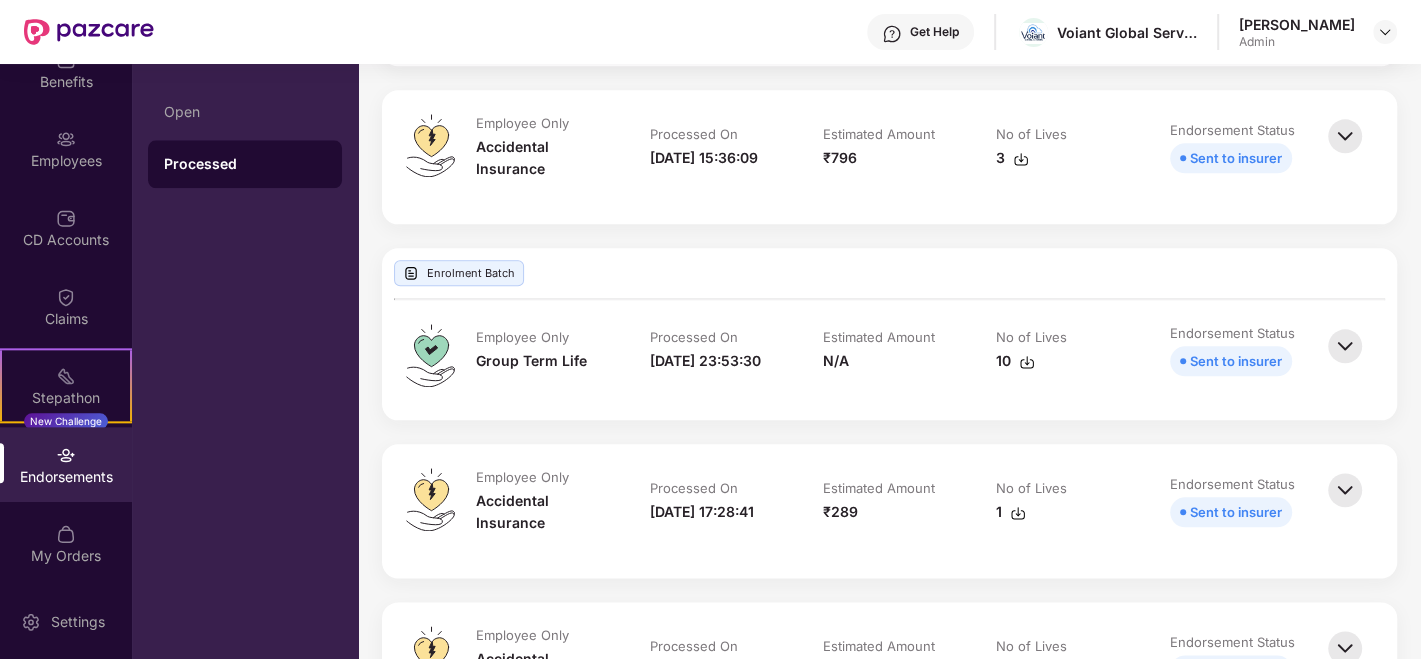 click at bounding box center [1345, 346] 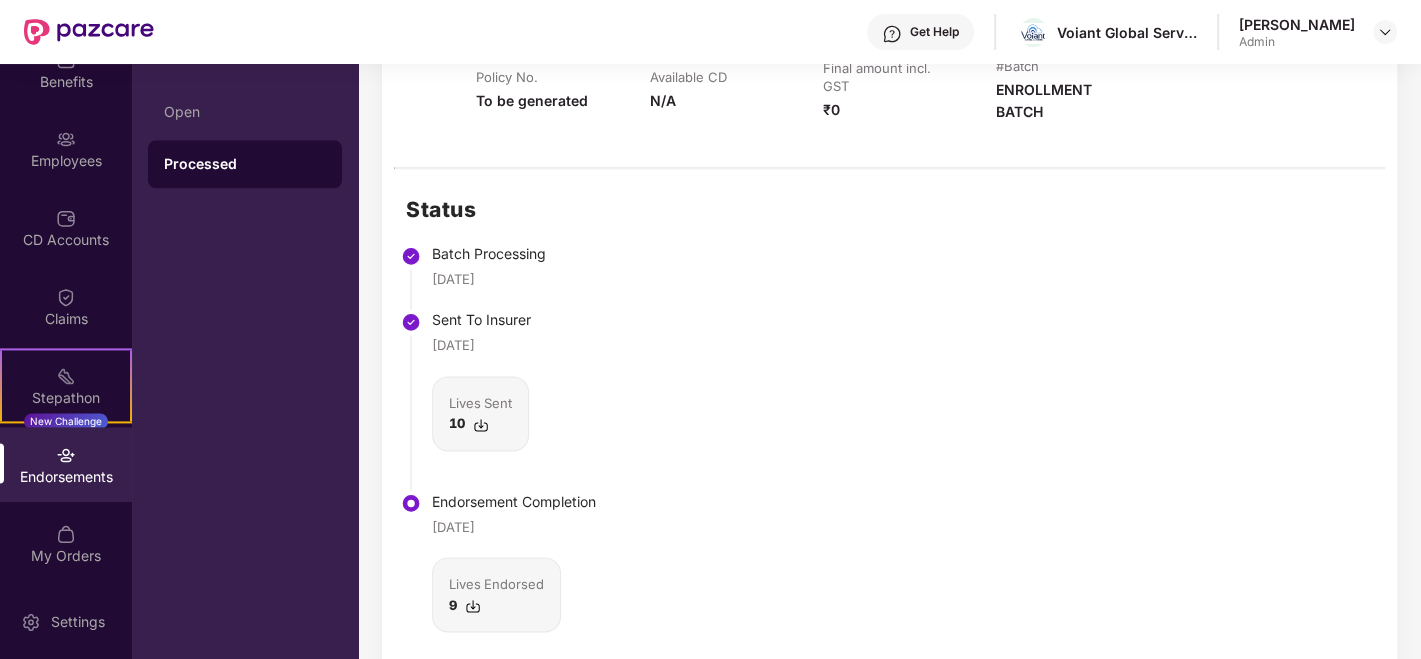 scroll, scrollTop: 2000, scrollLeft: 0, axis: vertical 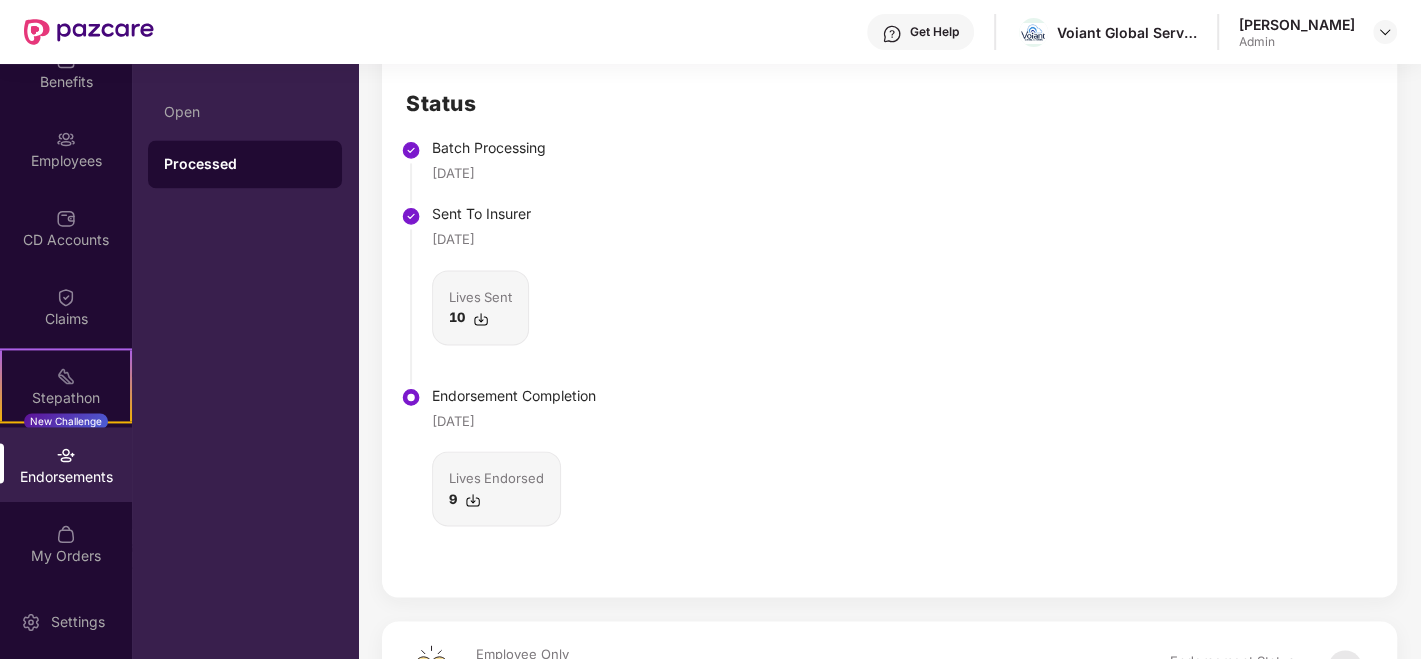 click at bounding box center [473, 500] 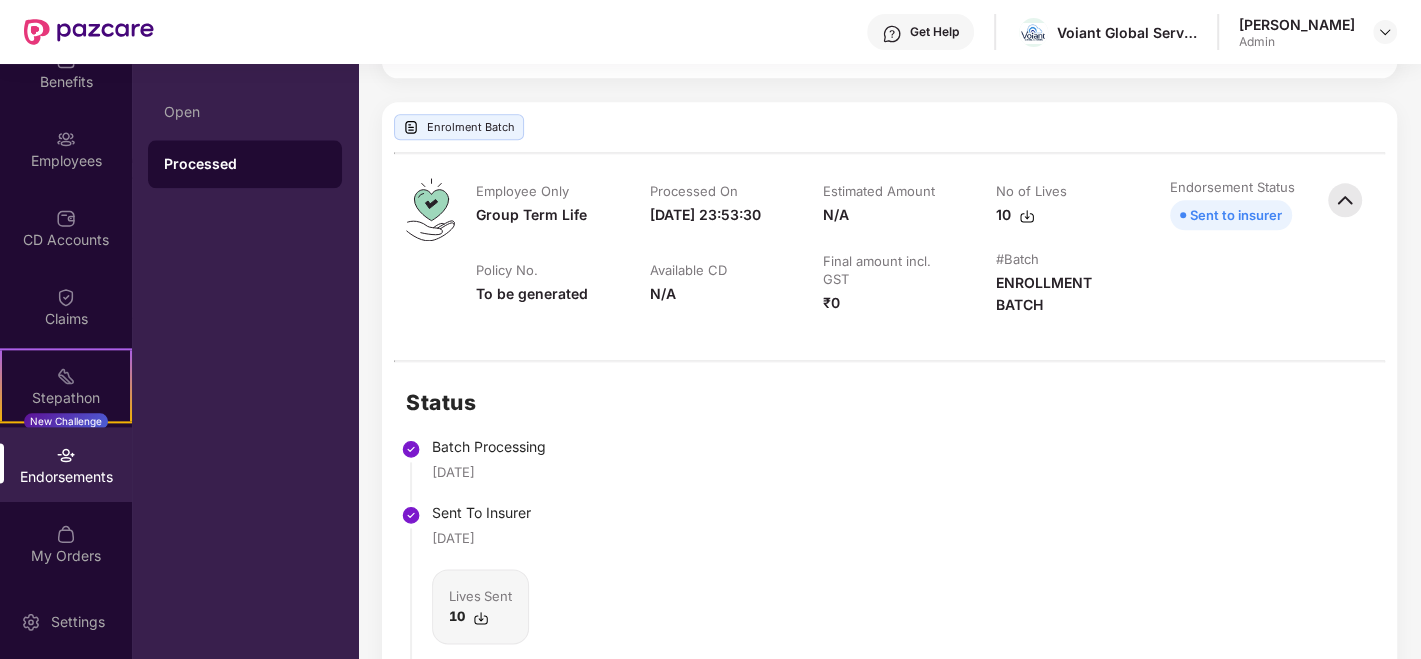 scroll, scrollTop: 1666, scrollLeft: 0, axis: vertical 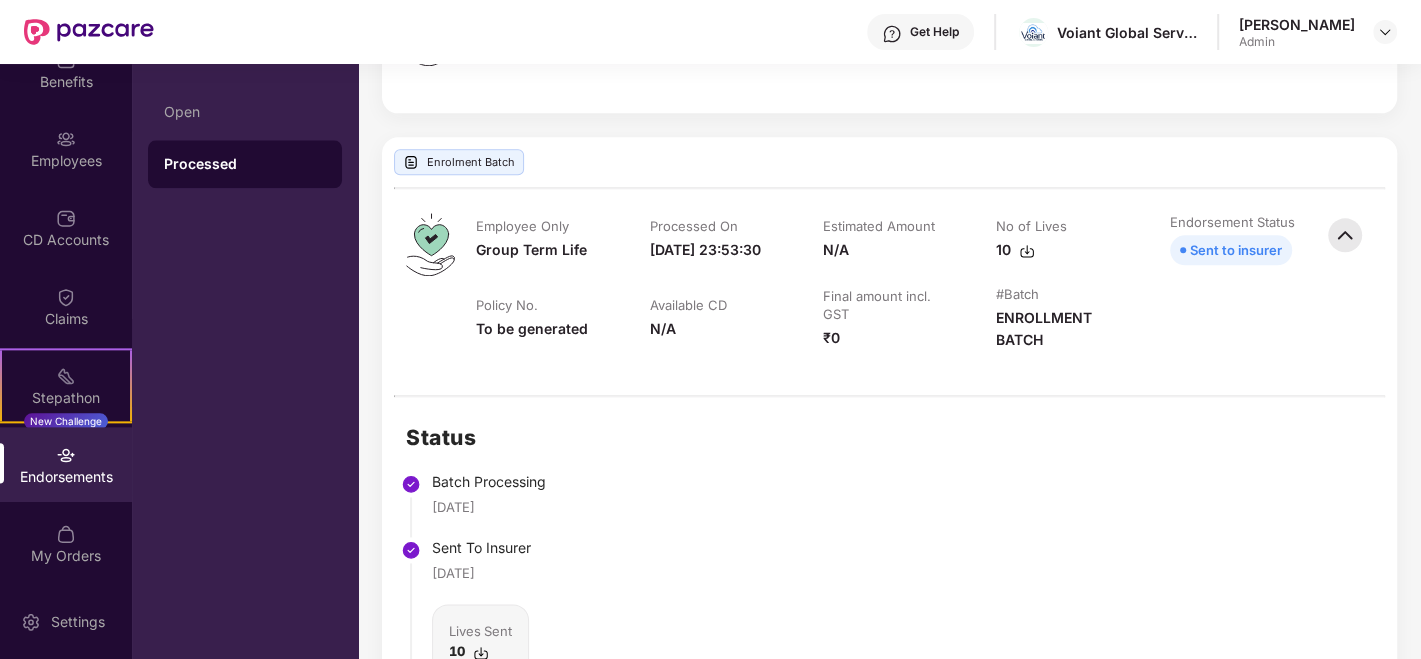click at bounding box center (1345, 235) 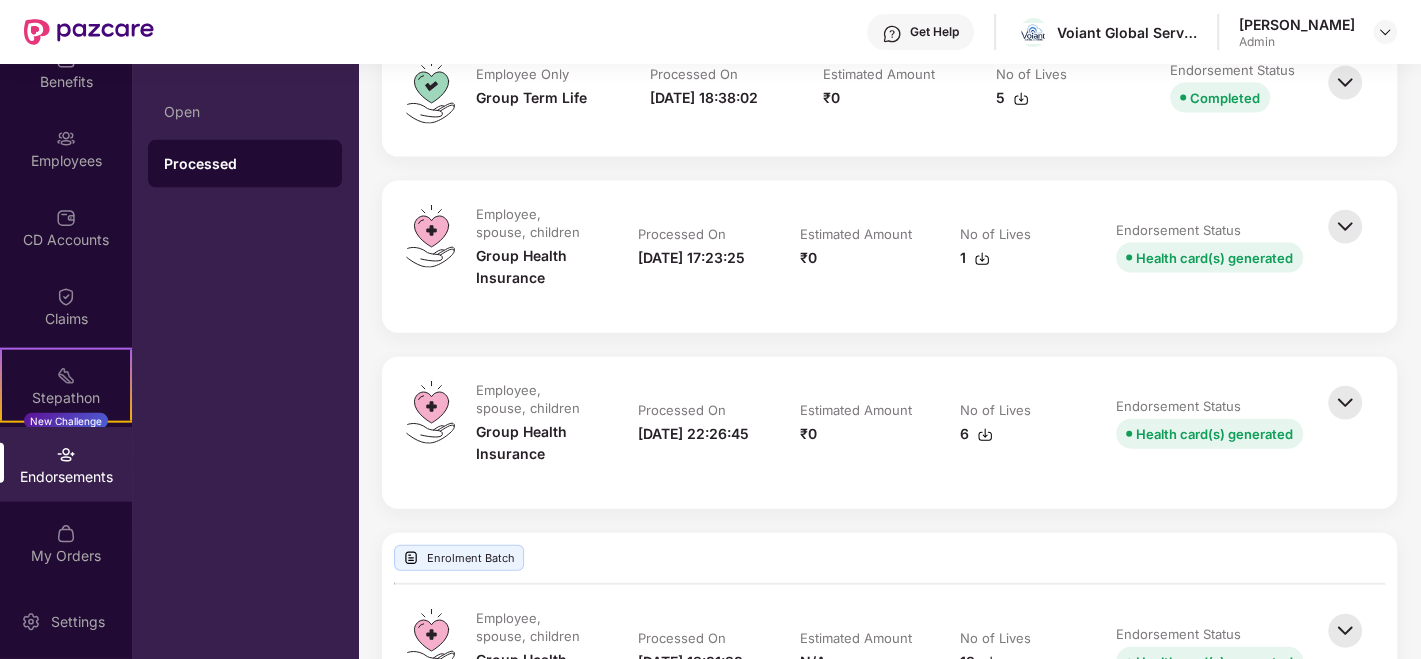scroll, scrollTop: 2980, scrollLeft: 0, axis: vertical 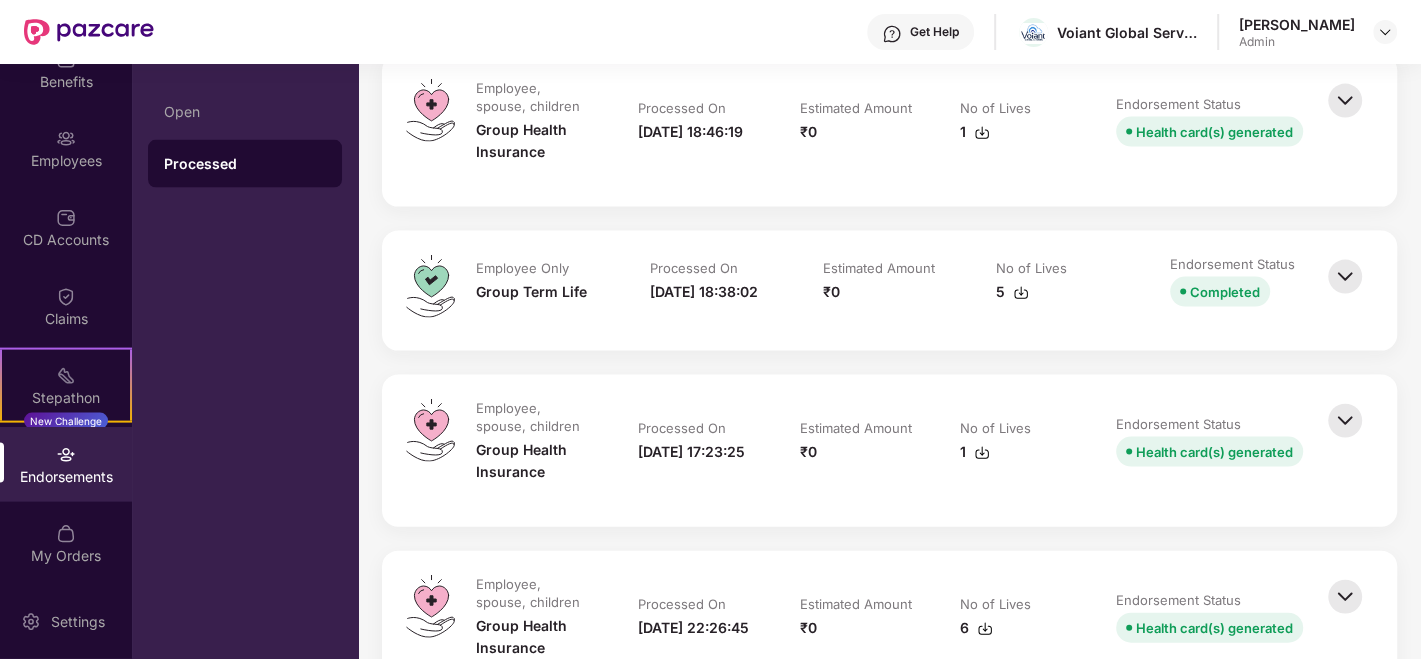 click at bounding box center [1345, 277] 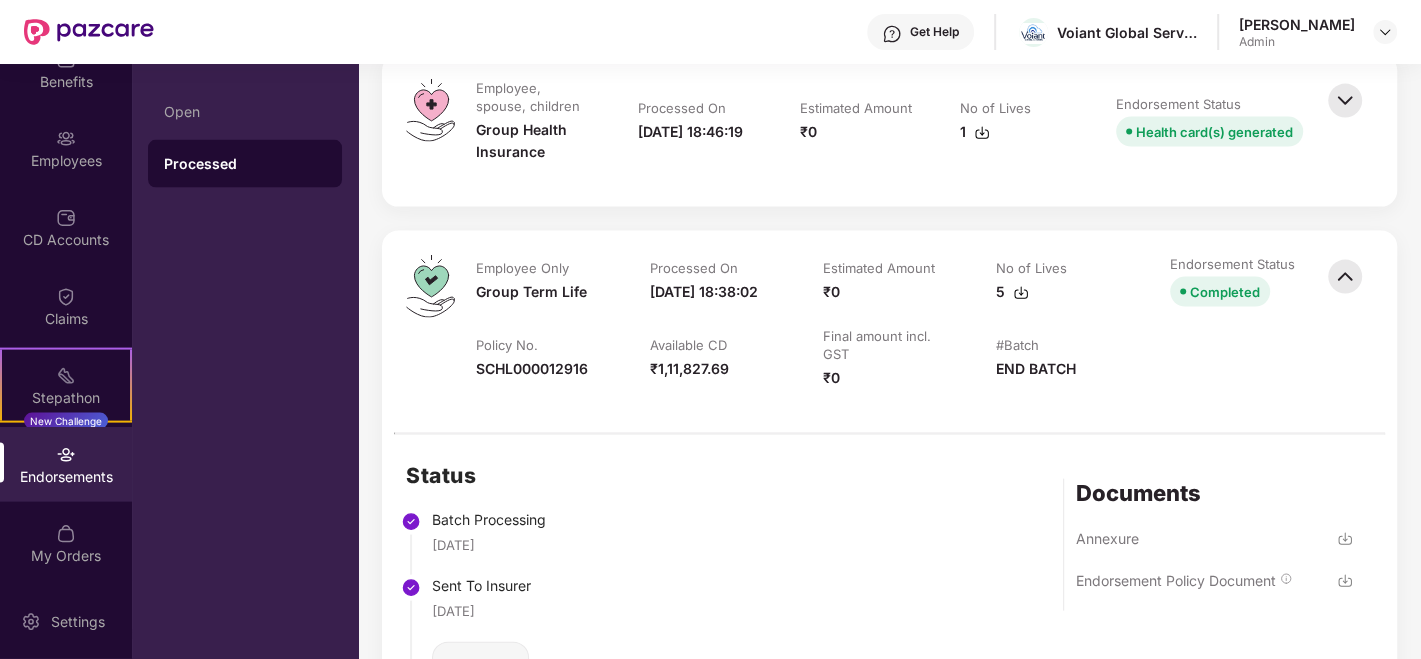scroll, scrollTop: 3202, scrollLeft: 0, axis: vertical 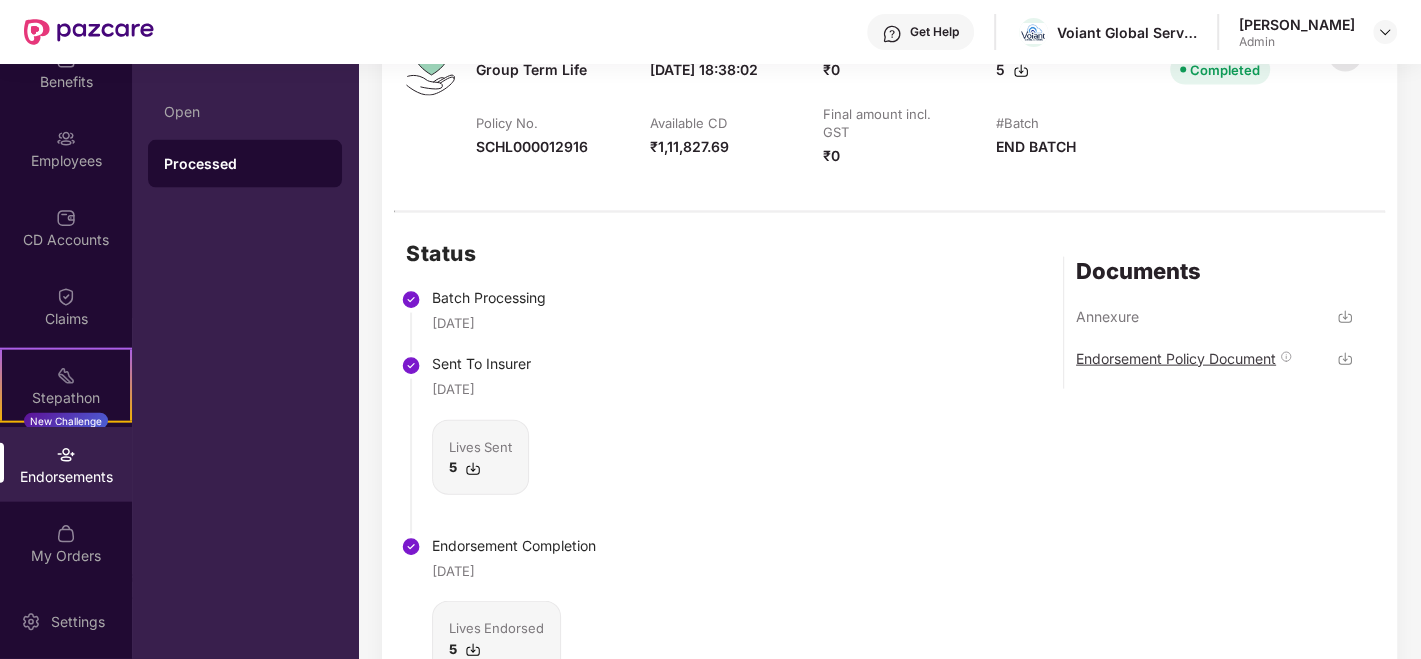 click on "Endorsement Policy Document" at bounding box center [1176, 358] 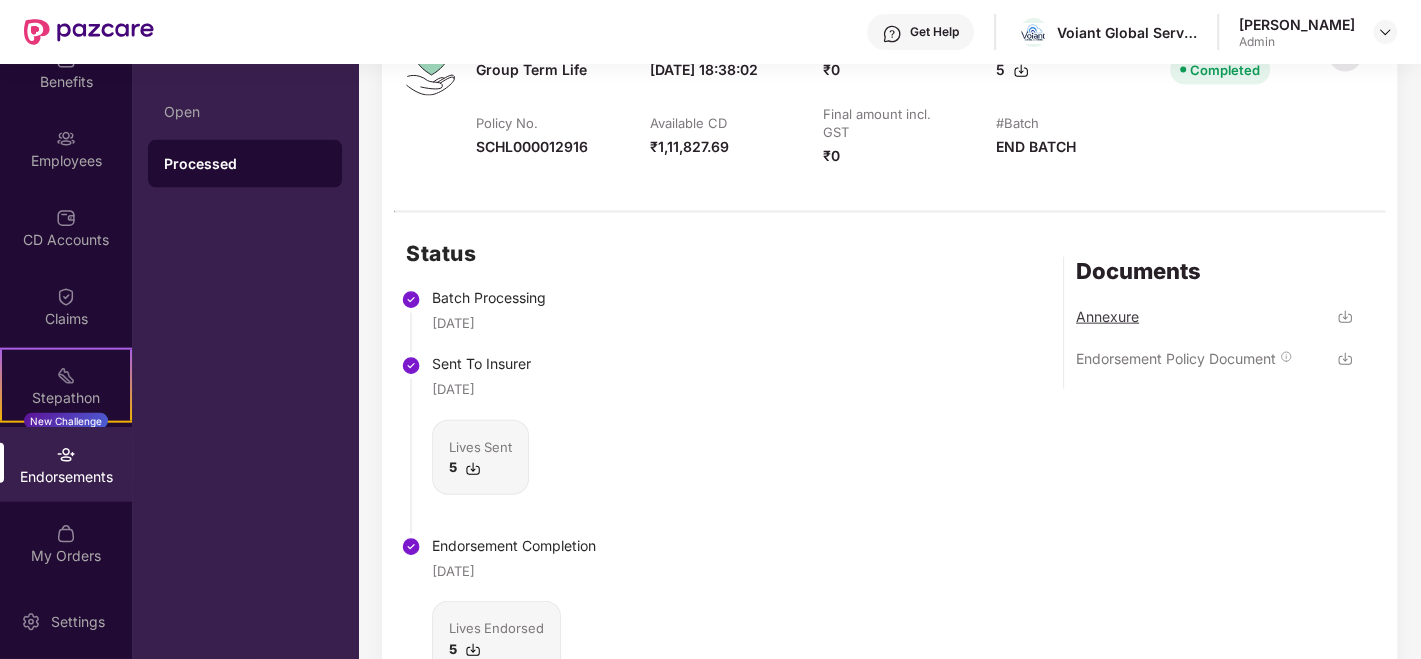 click on "Annexure" at bounding box center (1107, 316) 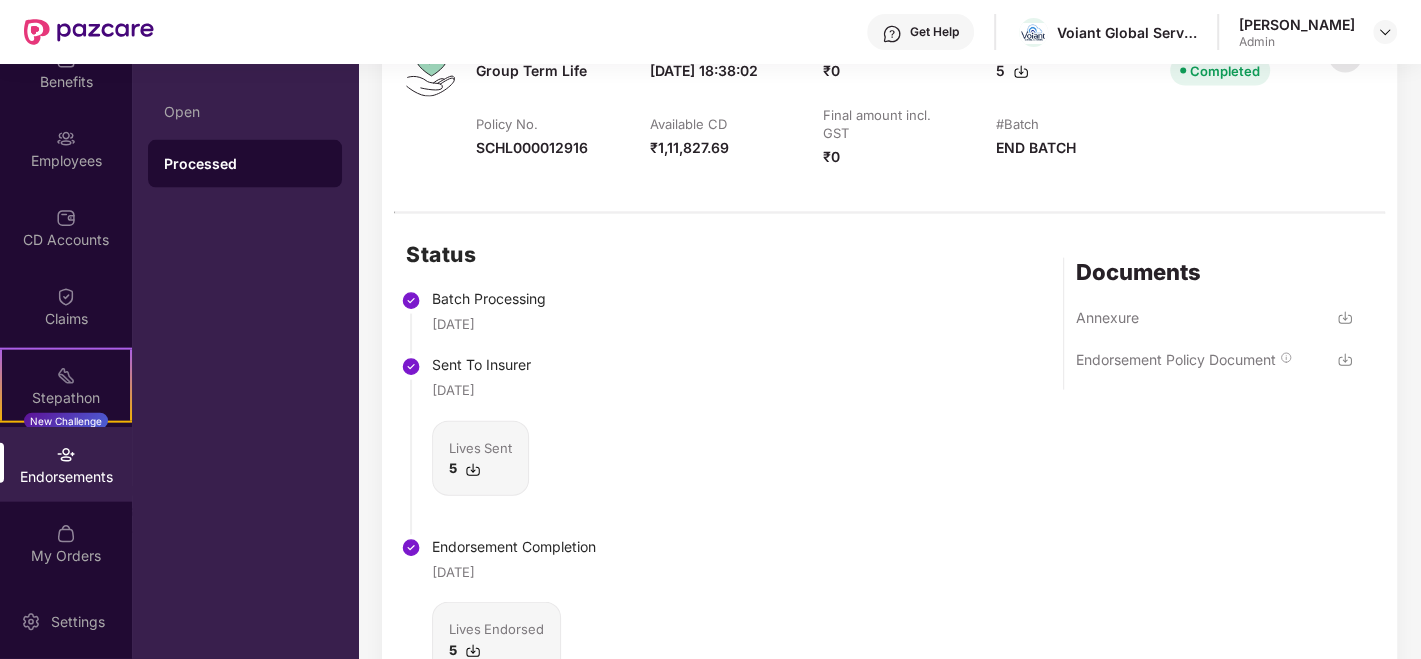 scroll, scrollTop: 3091, scrollLeft: 0, axis: vertical 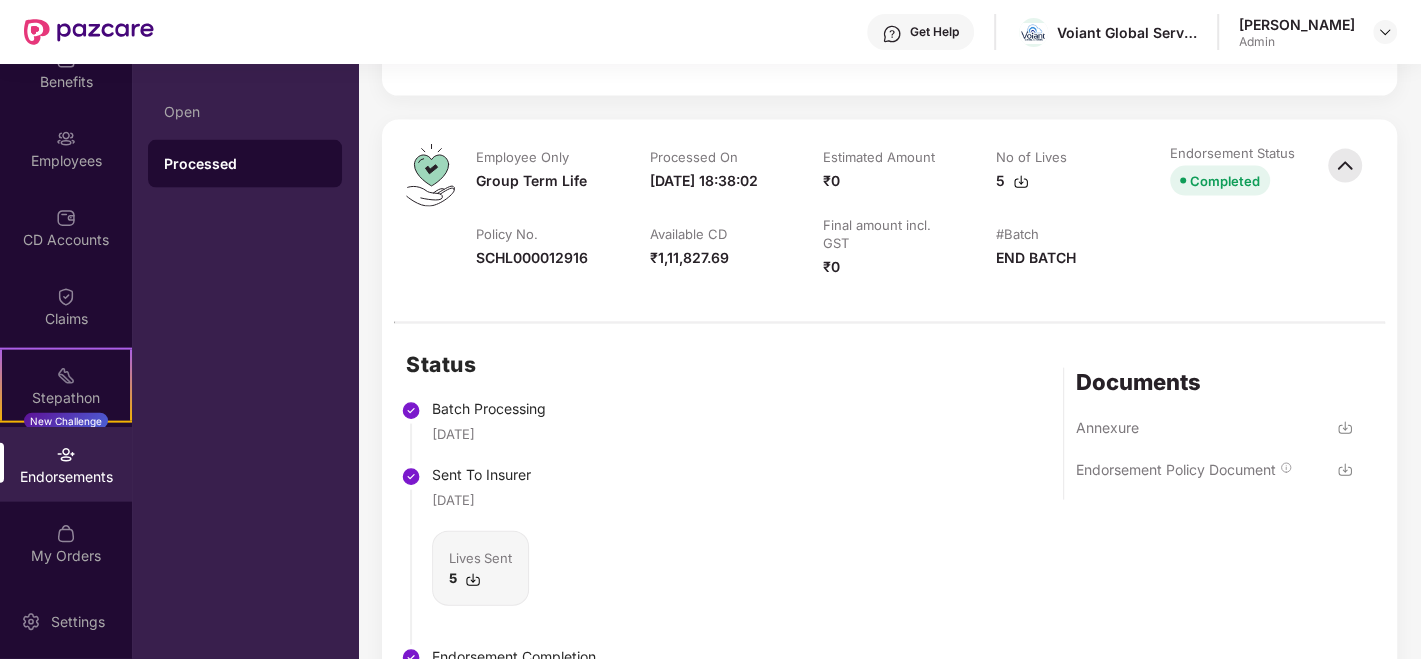 click at bounding box center (1345, 166) 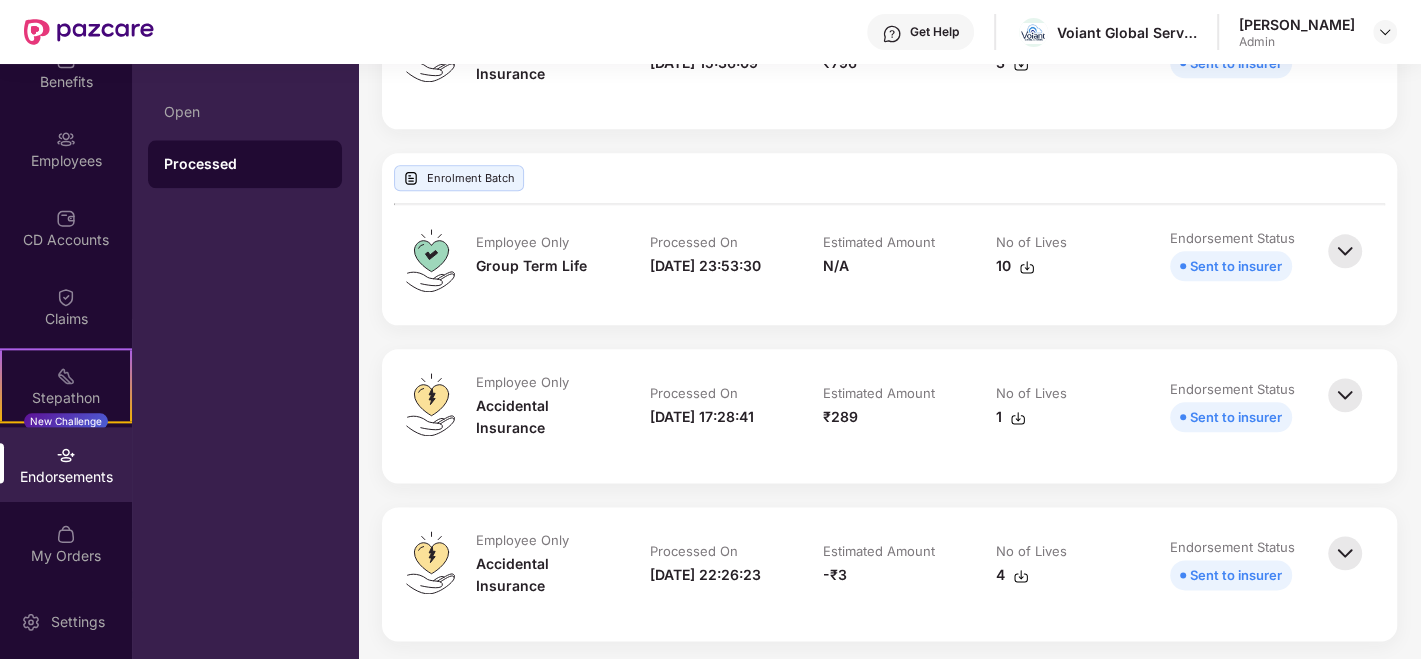 scroll, scrollTop: 1647, scrollLeft: 0, axis: vertical 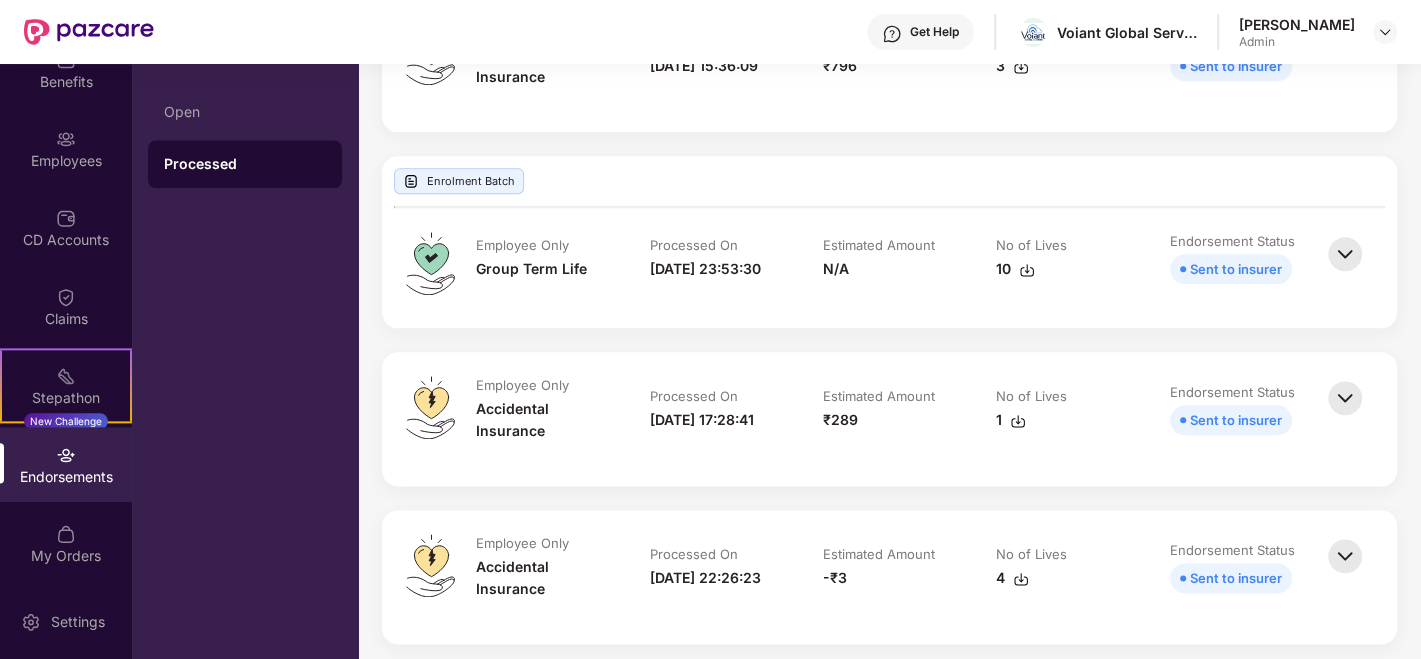 click at bounding box center [1345, 254] 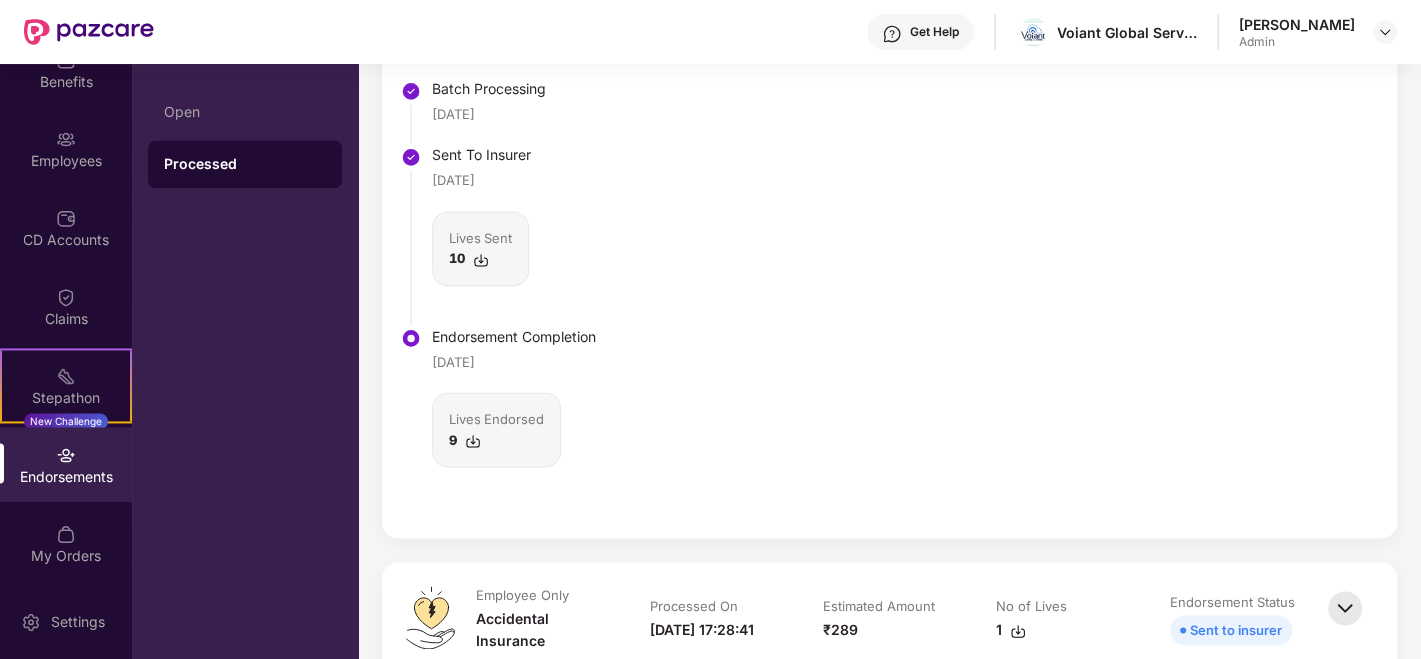 scroll, scrollTop: 2091, scrollLeft: 0, axis: vertical 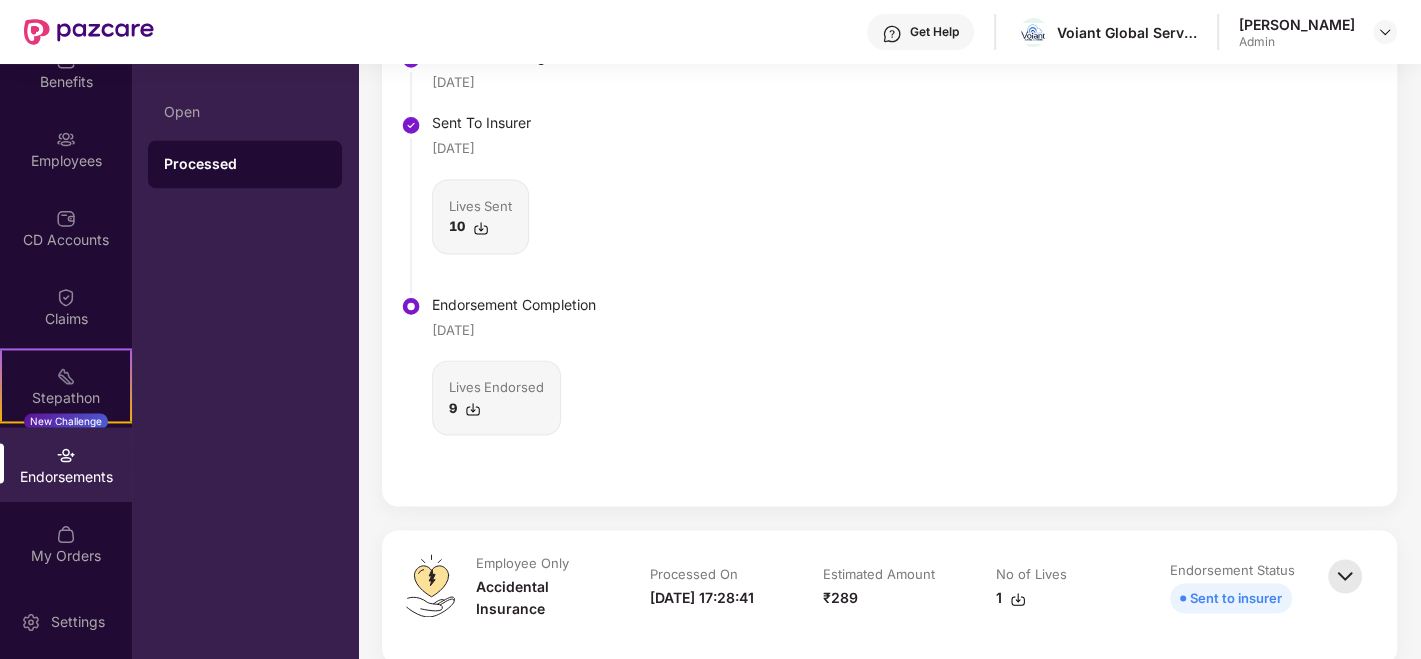 click at bounding box center [481, 228] 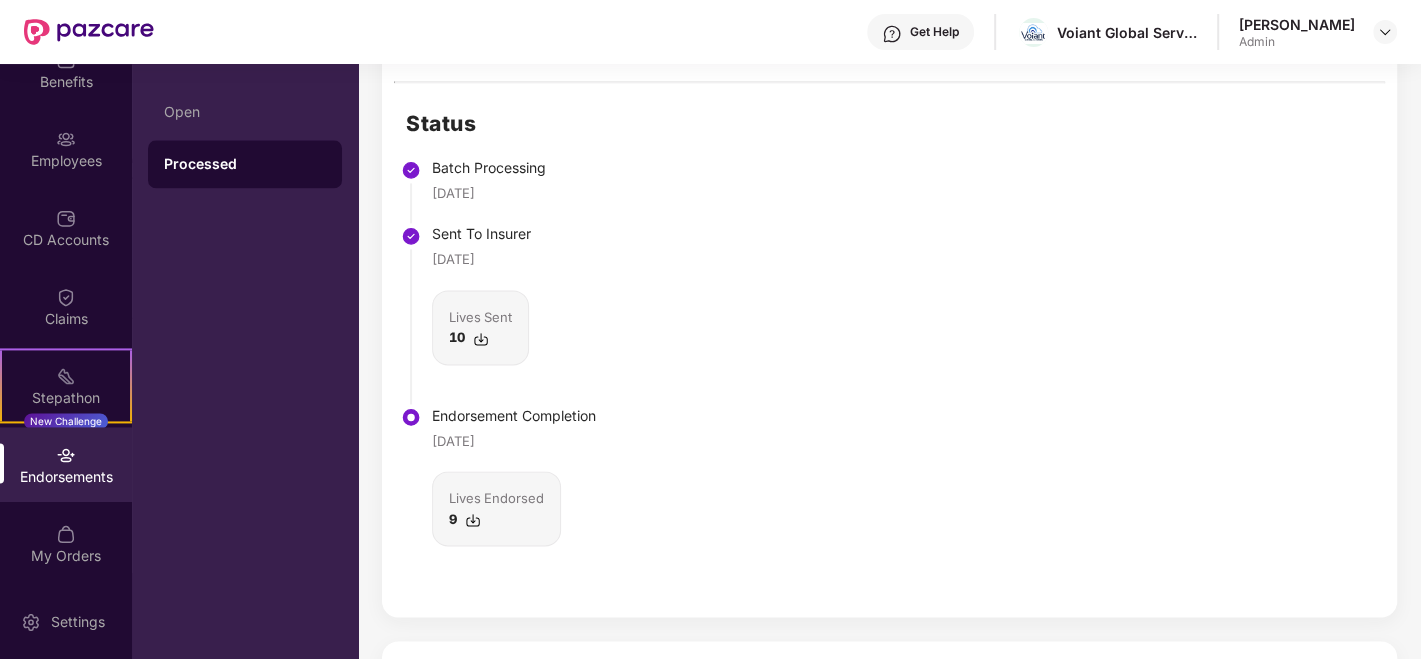scroll, scrollTop: 1536, scrollLeft: 0, axis: vertical 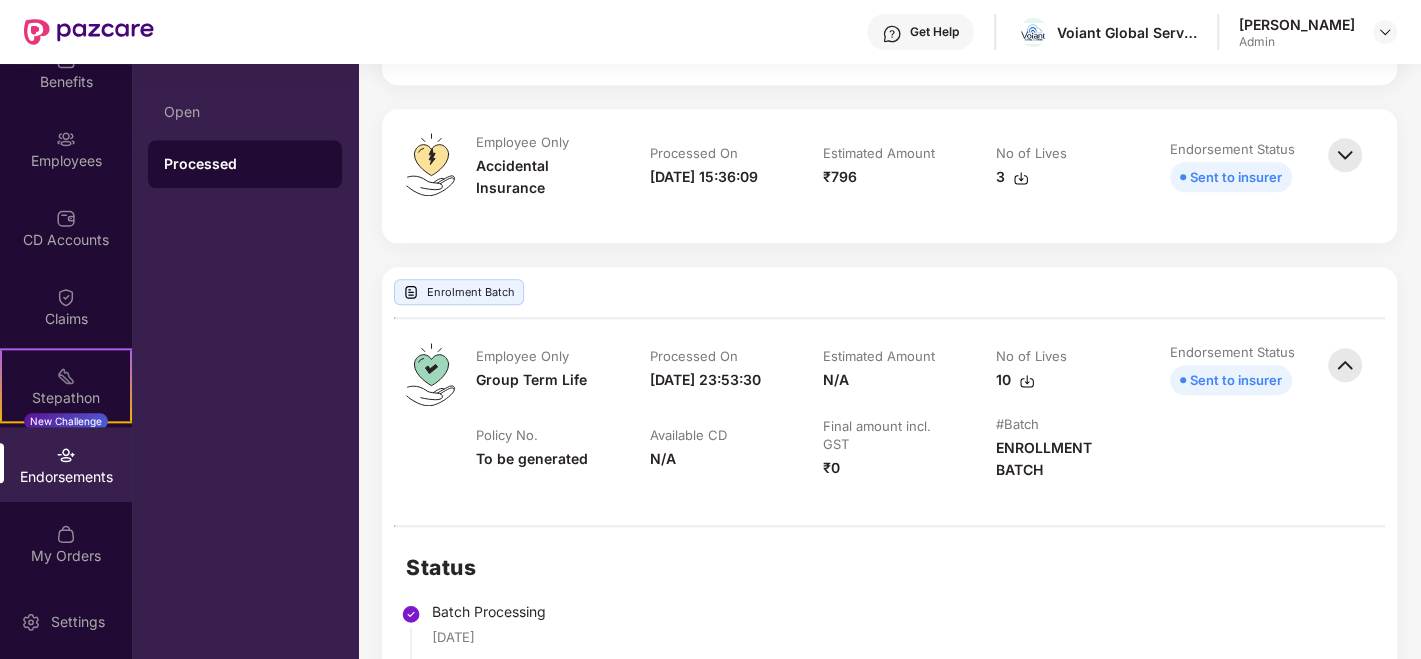 click at bounding box center (1345, 365) 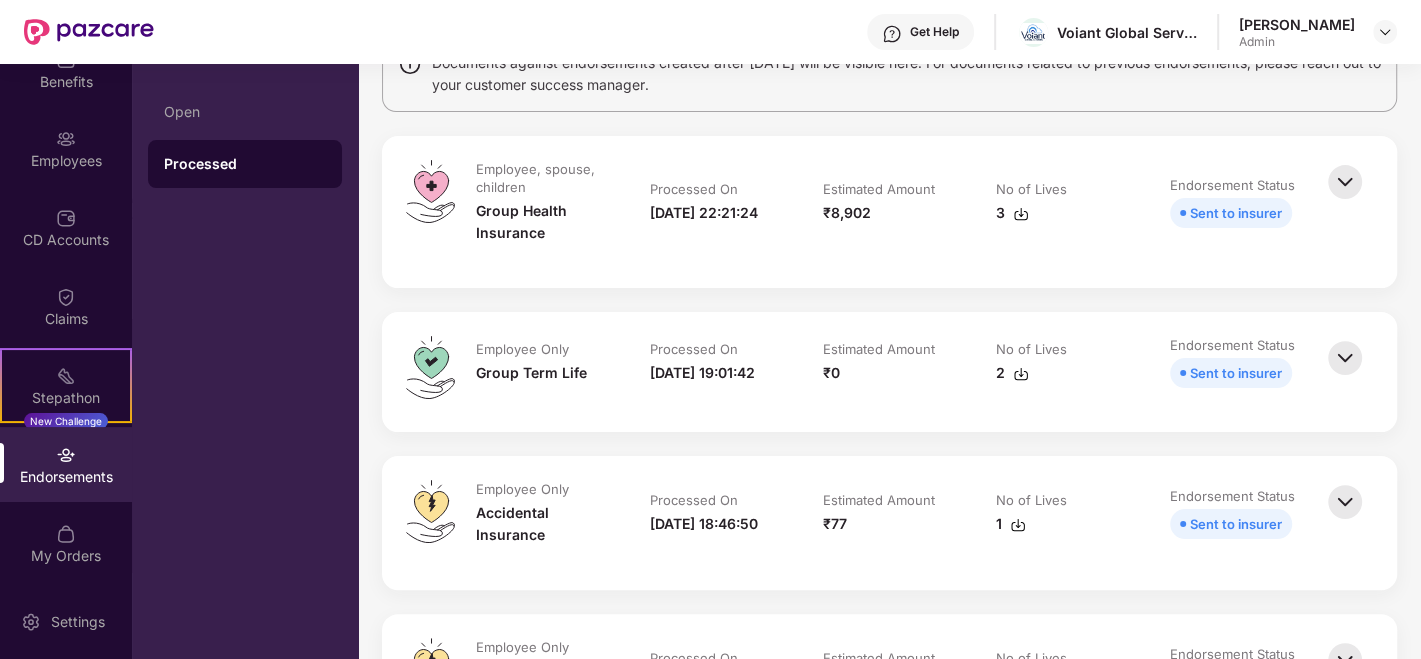scroll, scrollTop: 222, scrollLeft: 0, axis: vertical 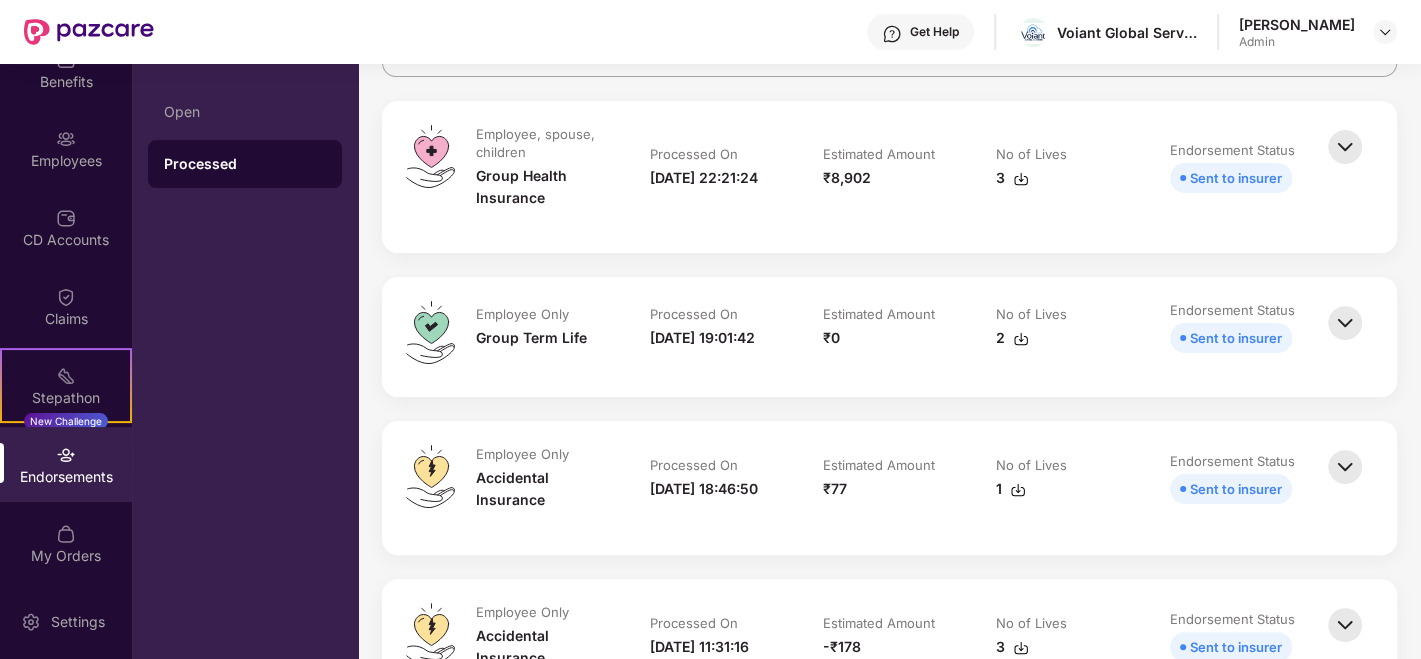 click at bounding box center (1345, 323) 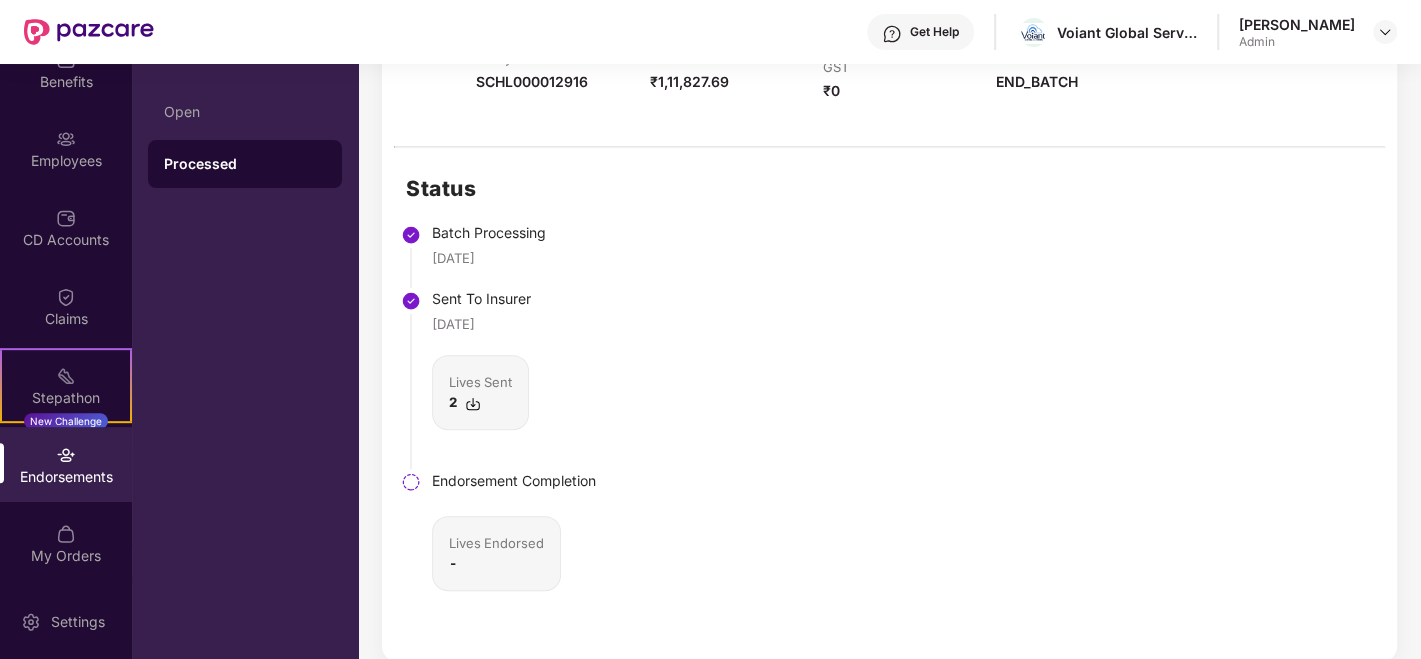 scroll, scrollTop: 333, scrollLeft: 0, axis: vertical 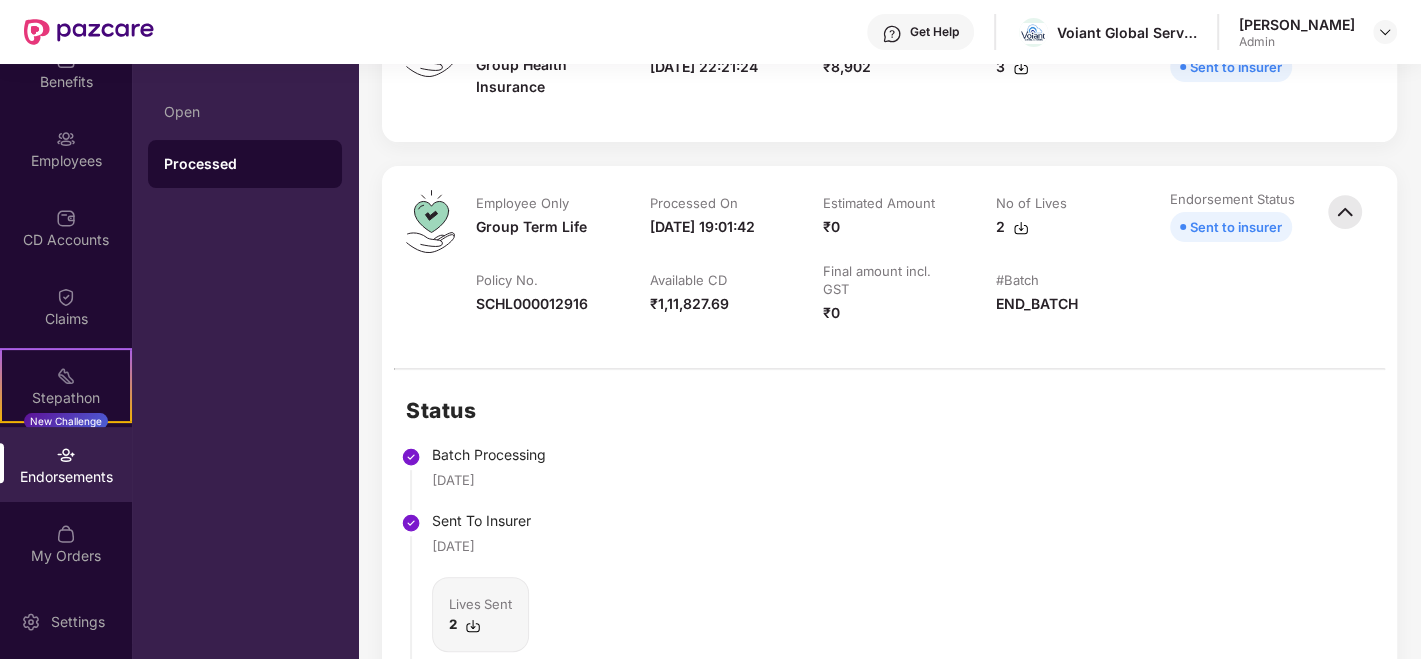 click at bounding box center (1345, 212) 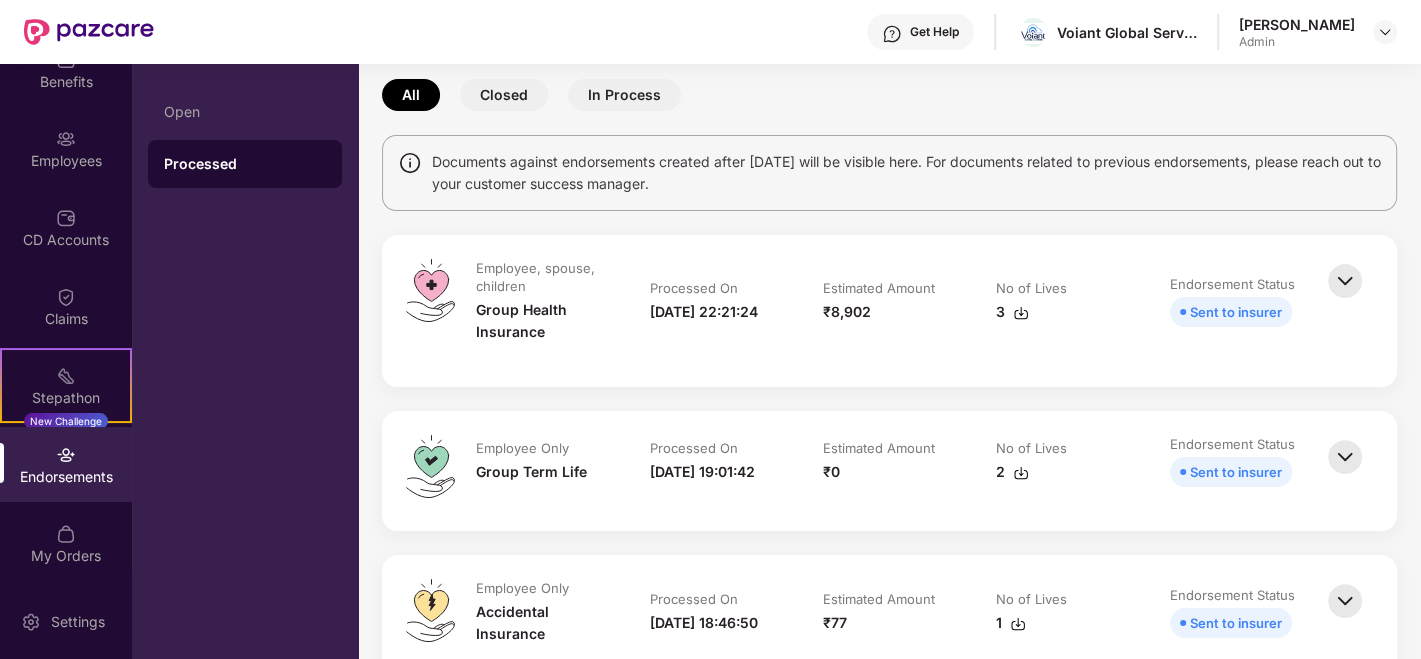 scroll, scrollTop: 222, scrollLeft: 0, axis: vertical 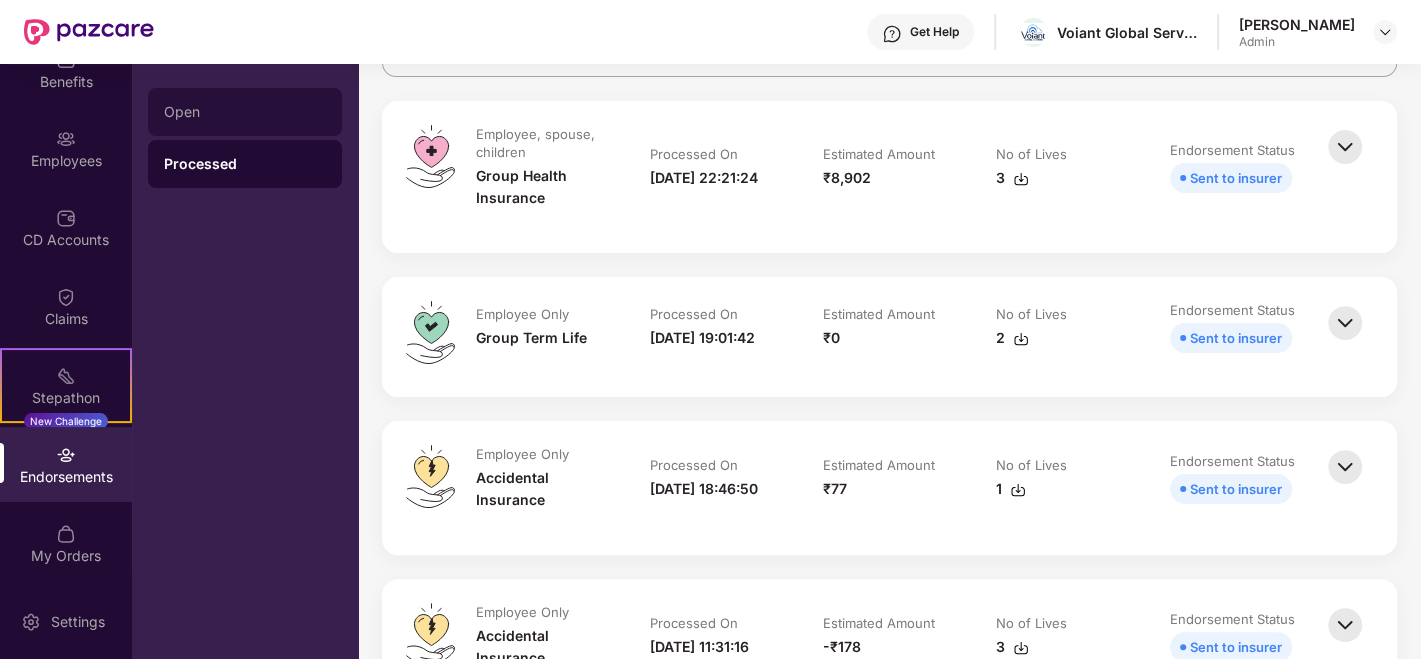click on "Open" at bounding box center (245, 112) 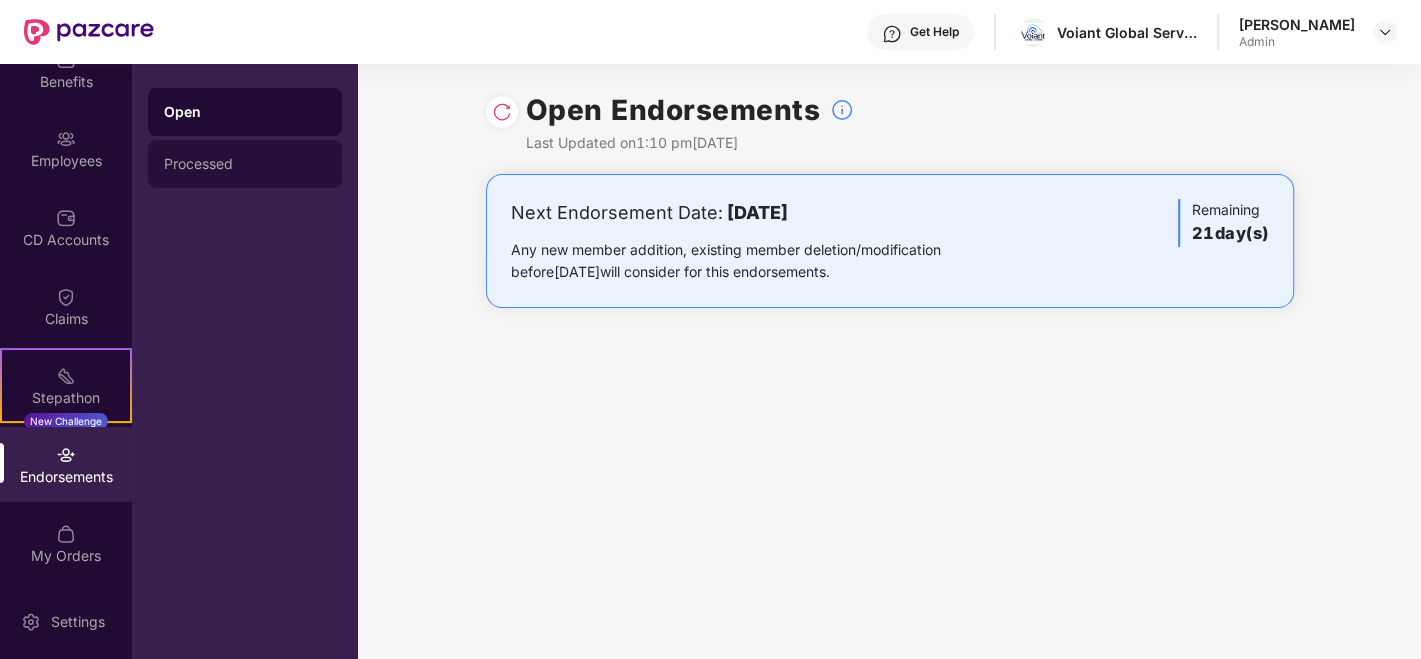 click on "Processed" at bounding box center (245, 164) 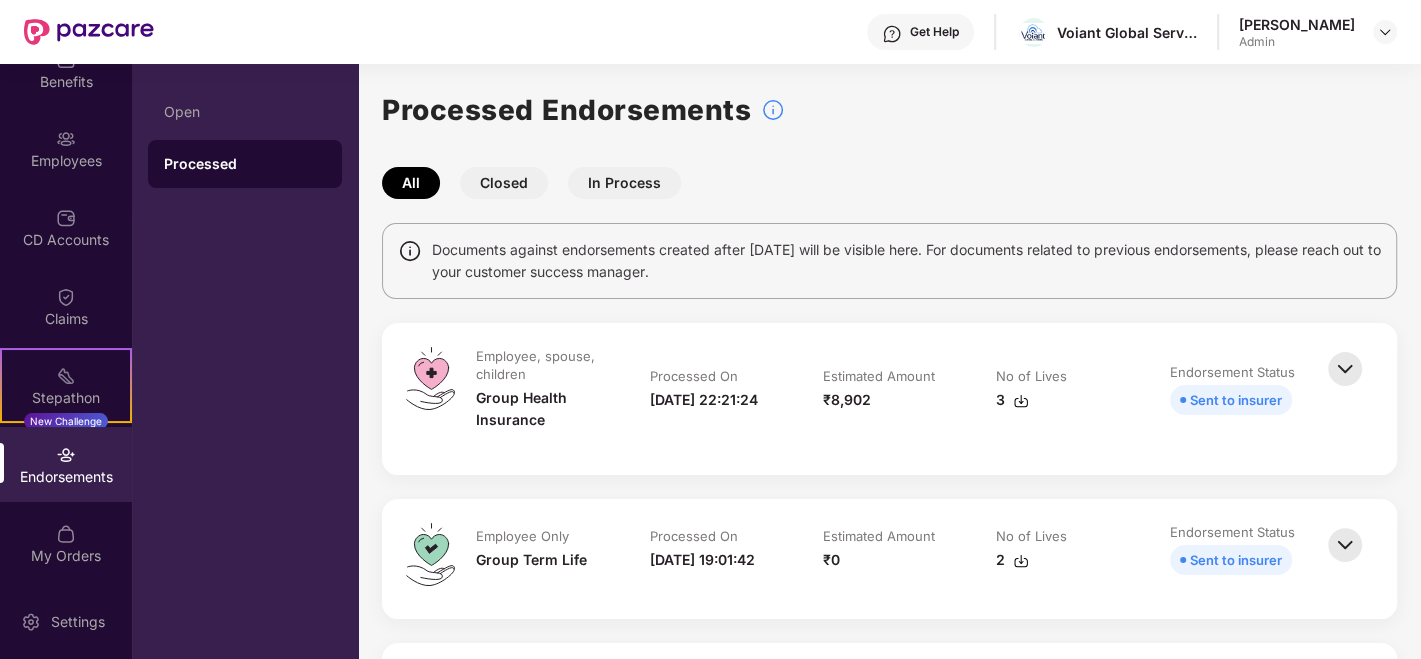 click on "Closed" at bounding box center [504, 183] 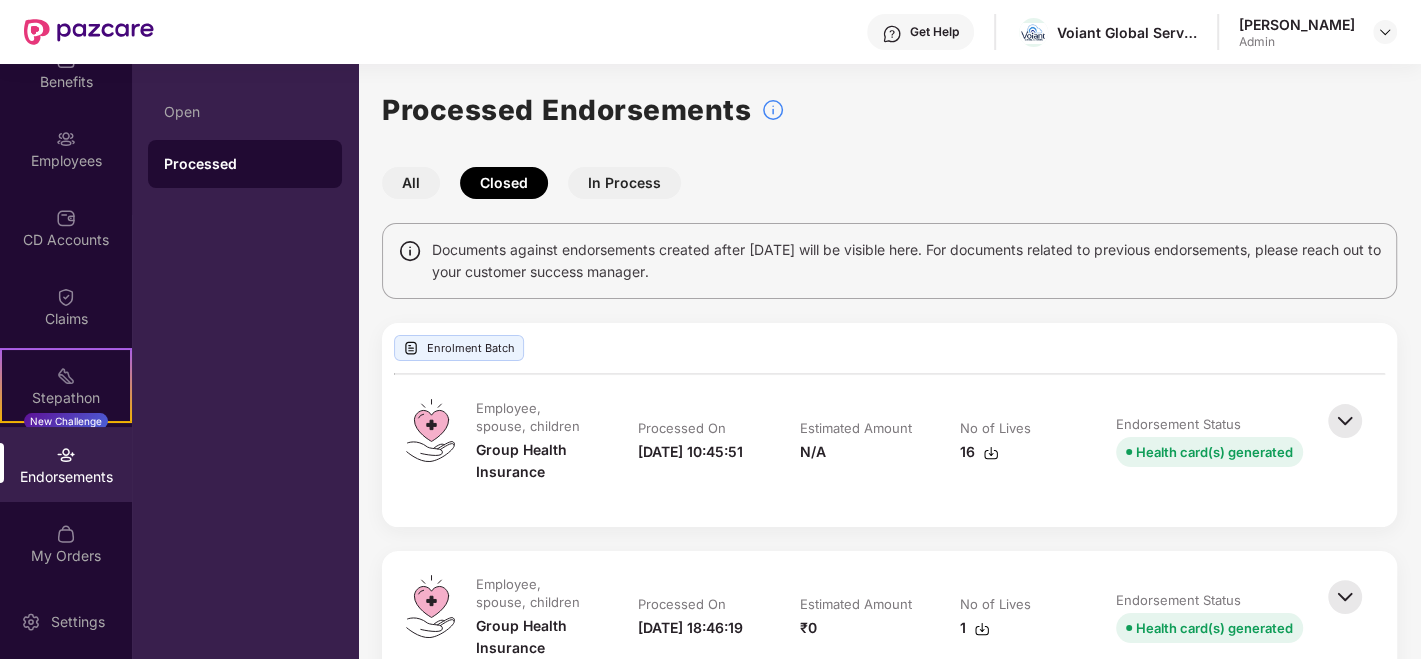 click on "In Process" at bounding box center (624, 183) 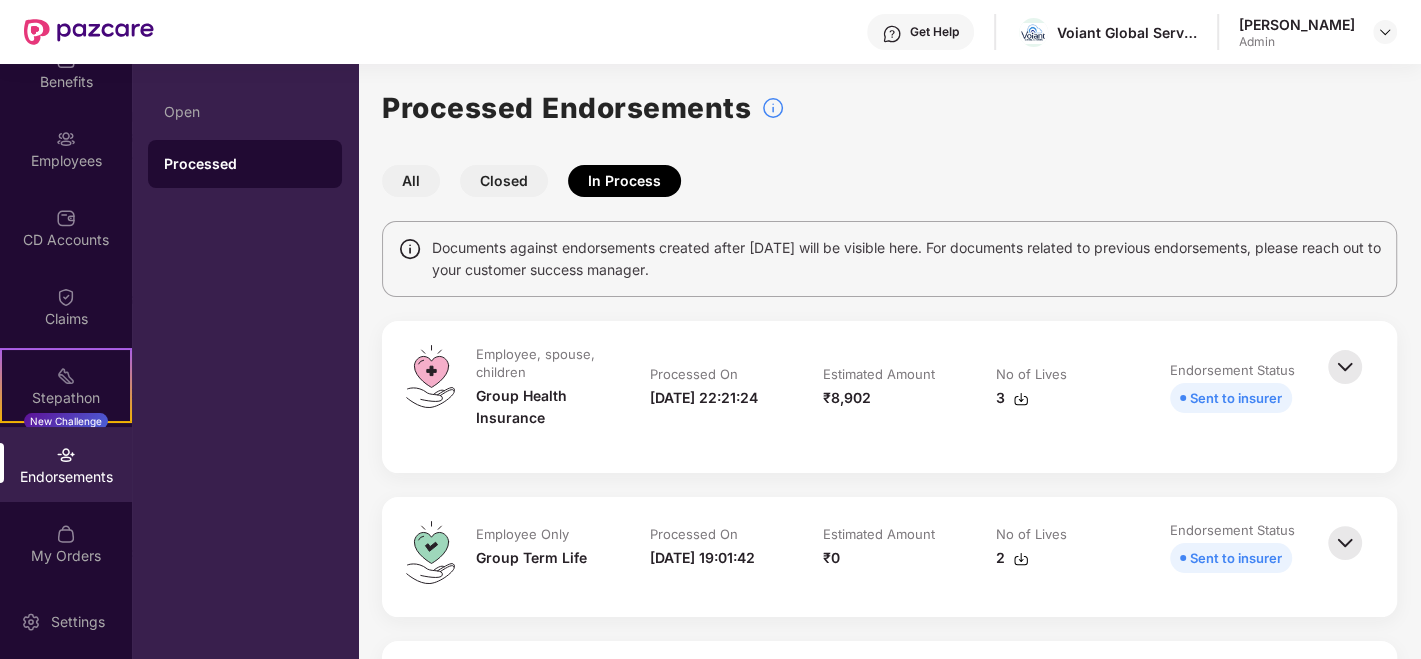 scroll, scrollTop: 0, scrollLeft: 0, axis: both 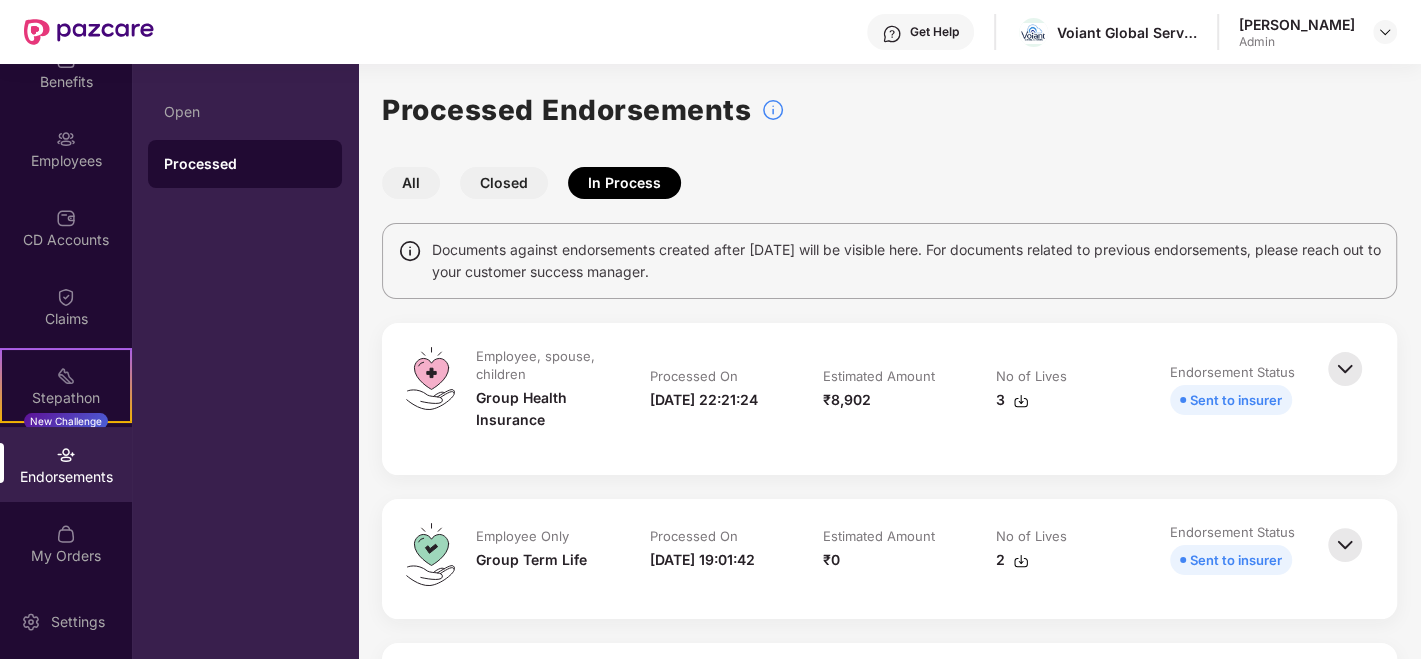 click on "Closed" at bounding box center [504, 183] 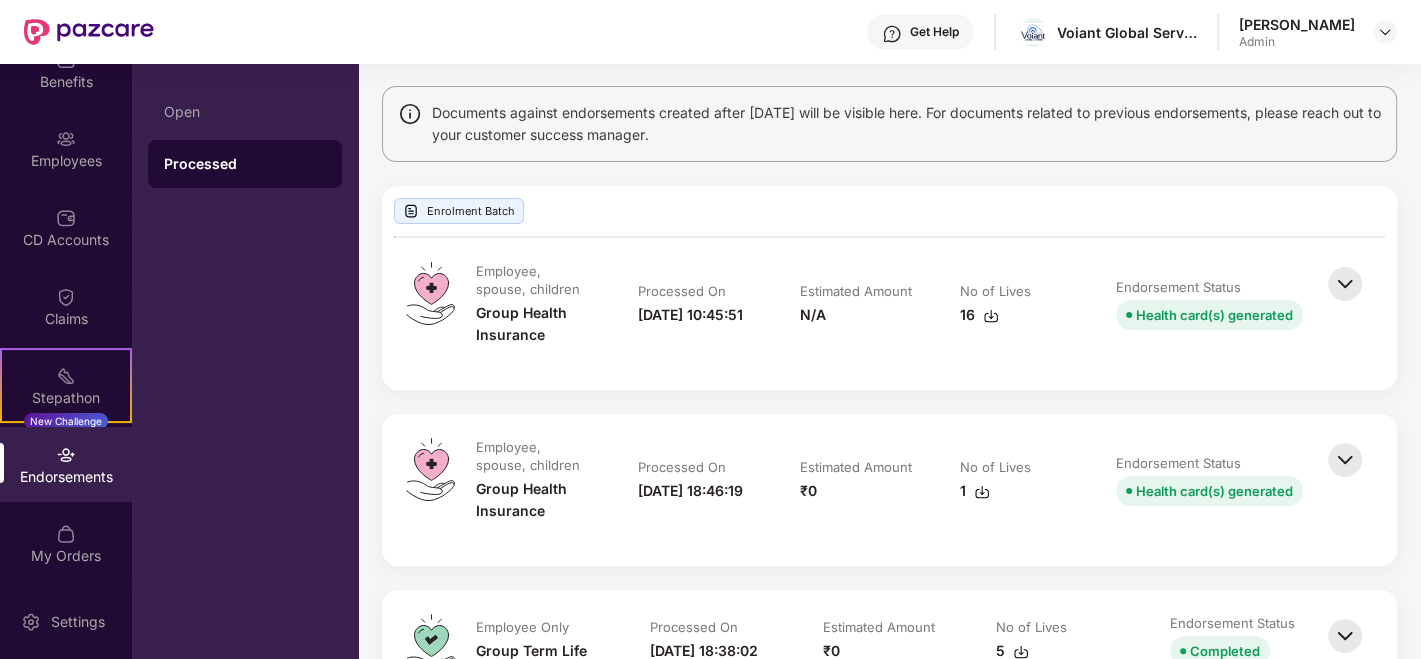 scroll, scrollTop: 359, scrollLeft: 0, axis: vertical 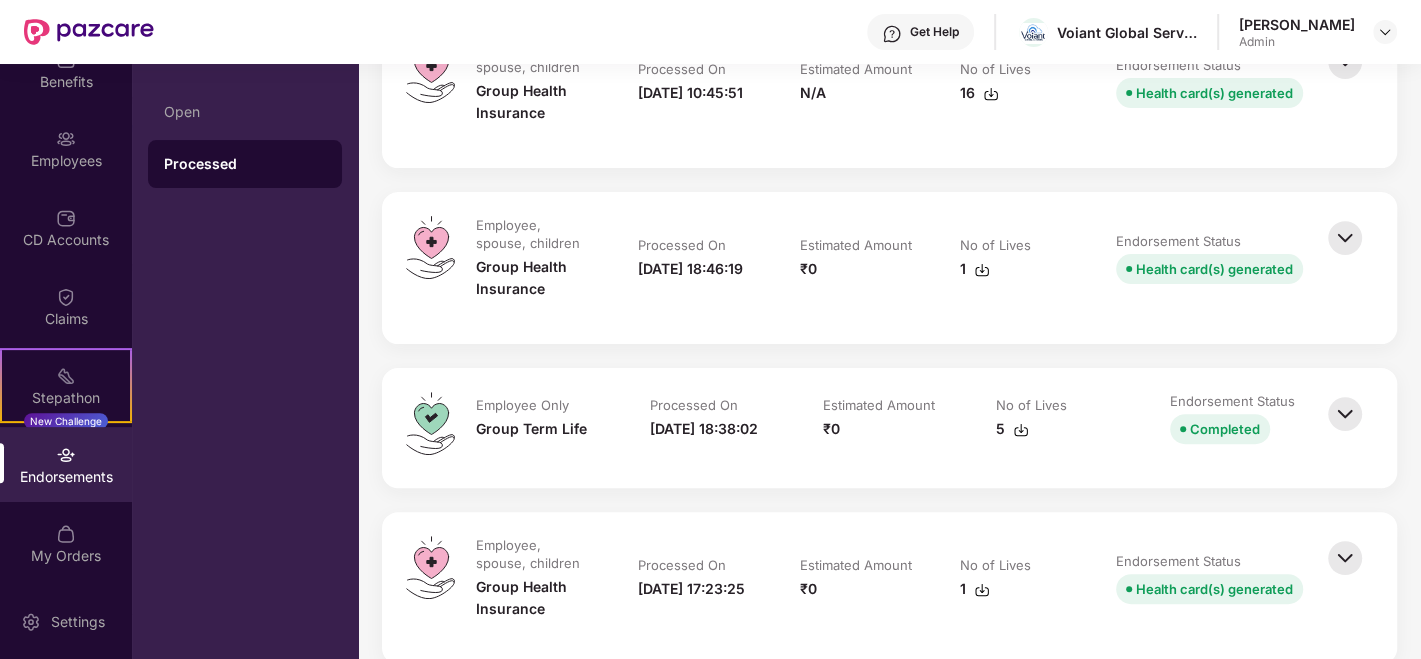 click at bounding box center [1345, 414] 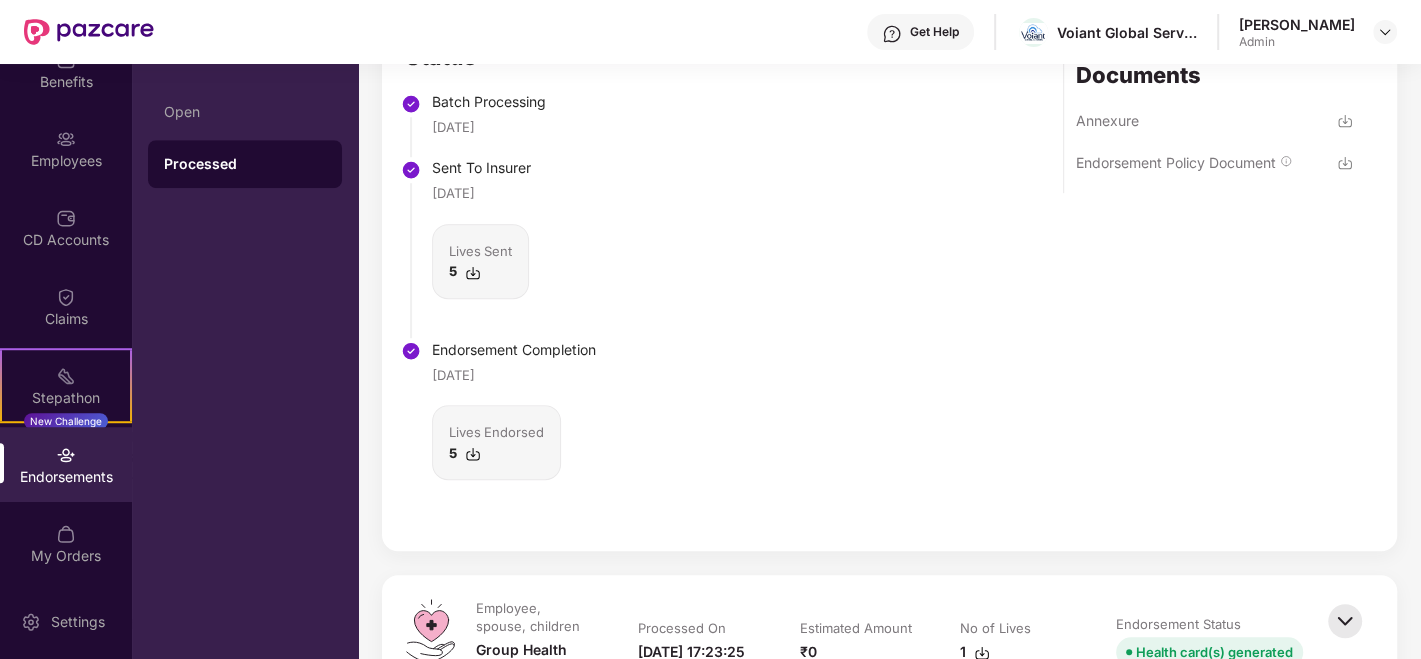 scroll, scrollTop: 803, scrollLeft: 0, axis: vertical 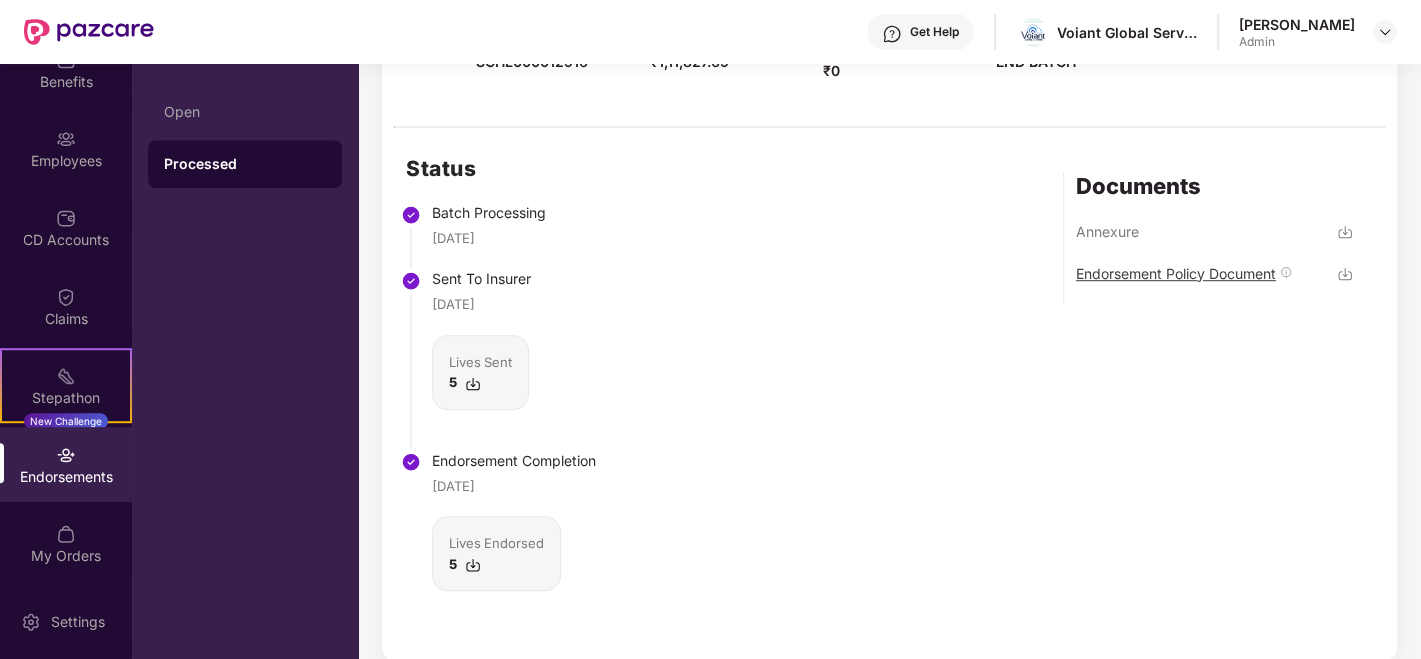 click on "Endorsement Policy Document" at bounding box center (1176, 273) 